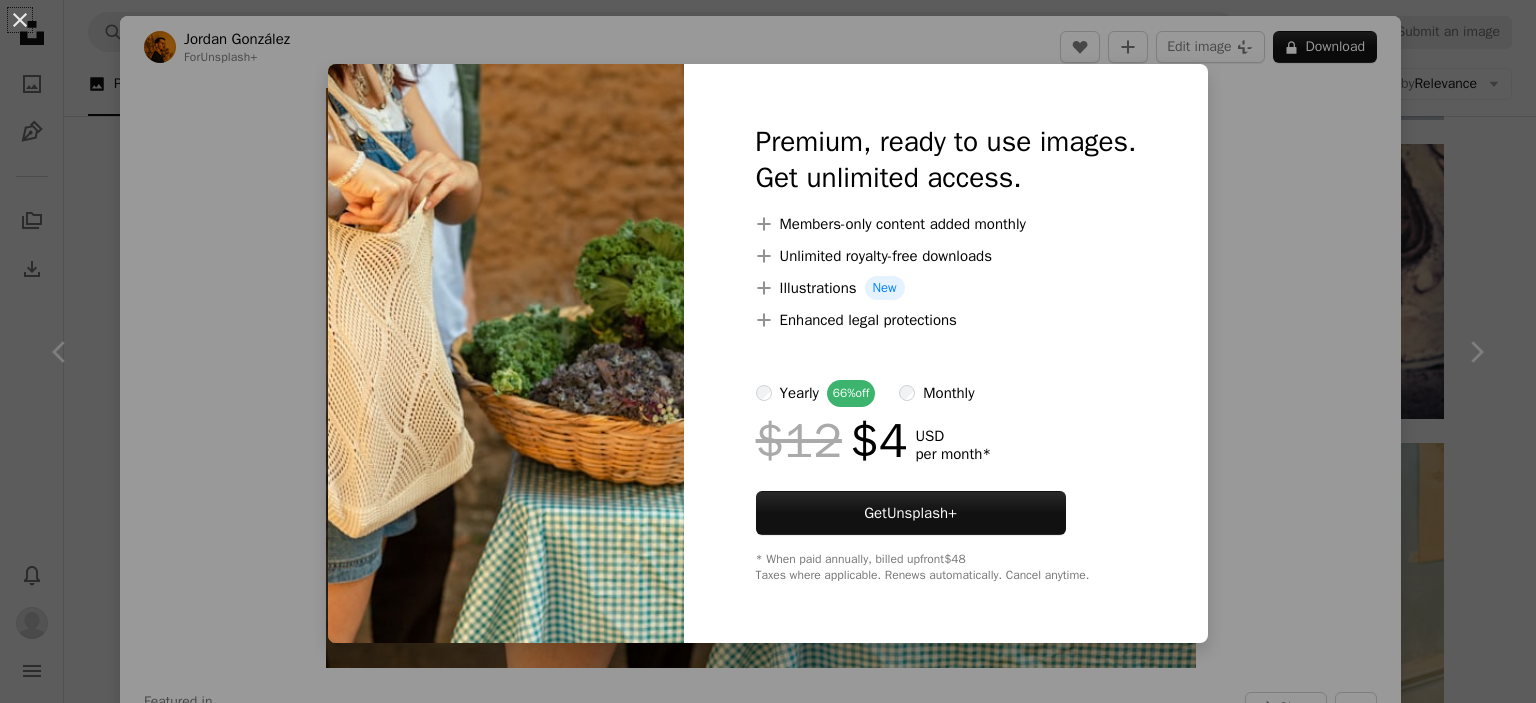 scroll, scrollTop: 1372, scrollLeft: 0, axis: vertical 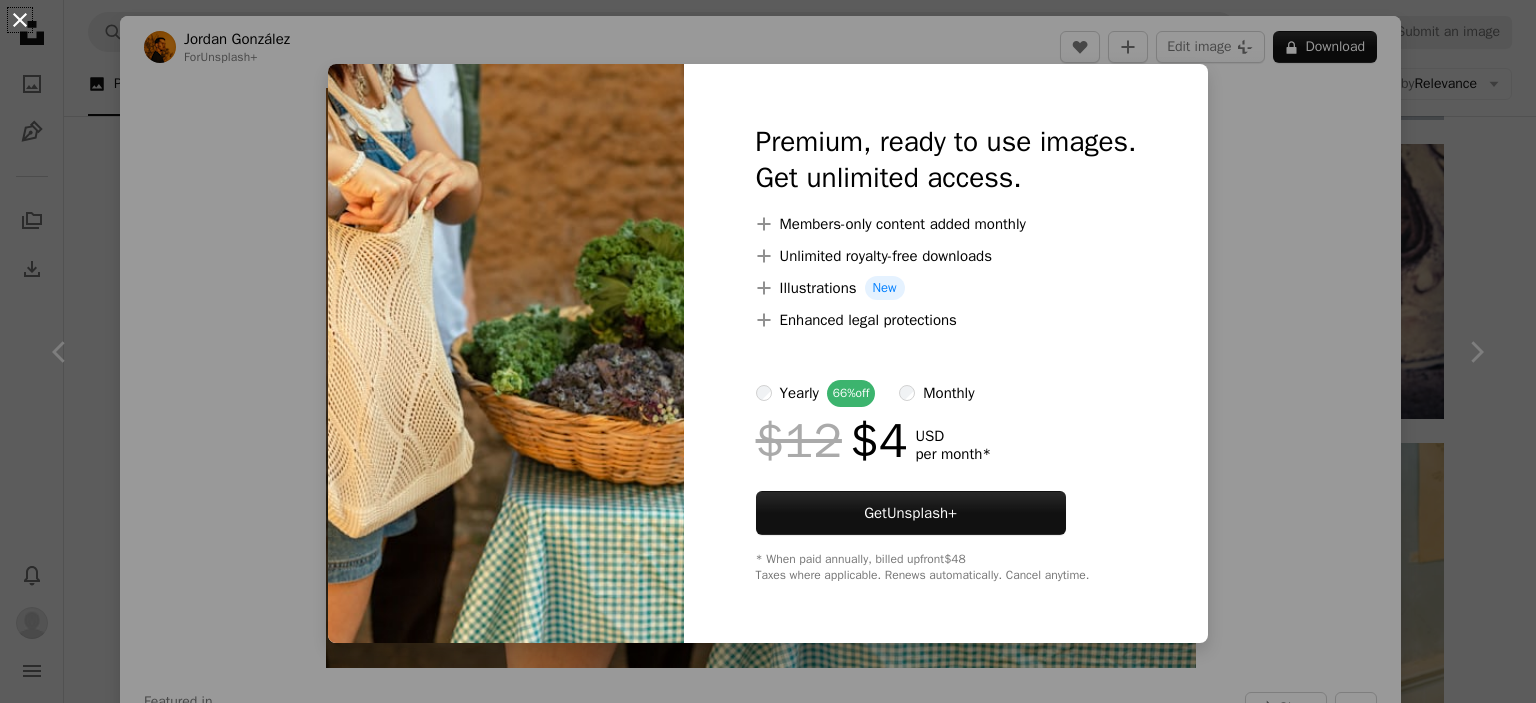 click on "An X shape" at bounding box center (20, 20) 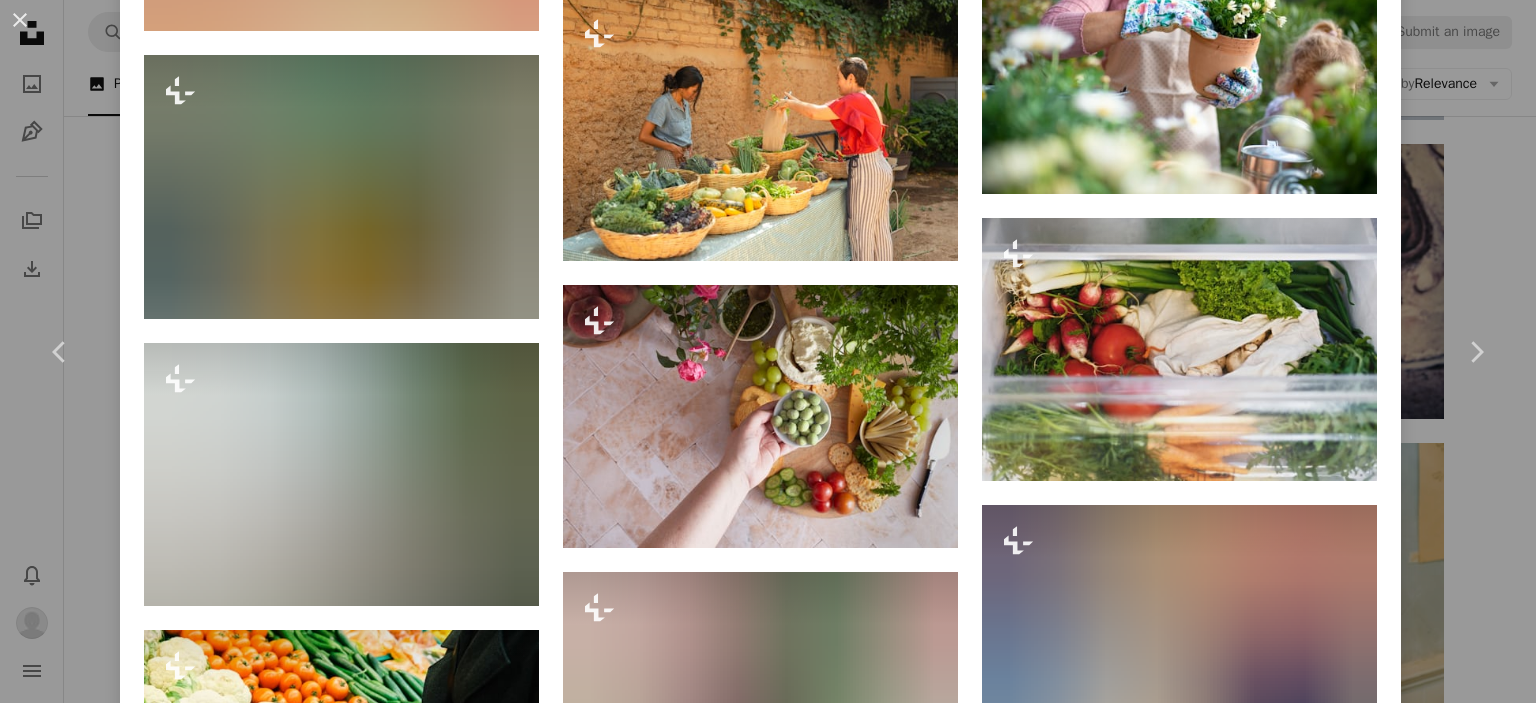 scroll, scrollTop: 7320, scrollLeft: 0, axis: vertical 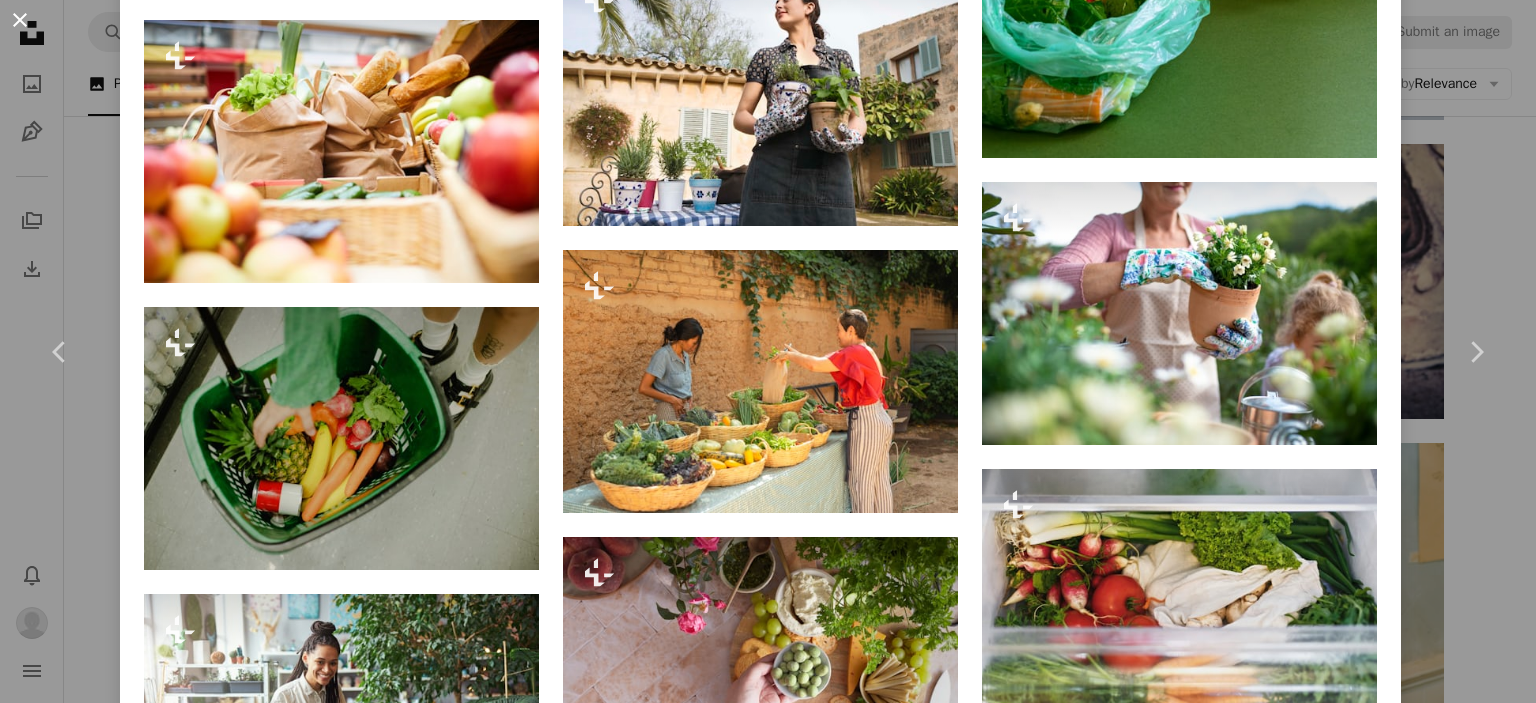 click on "An X shape" at bounding box center [20, 20] 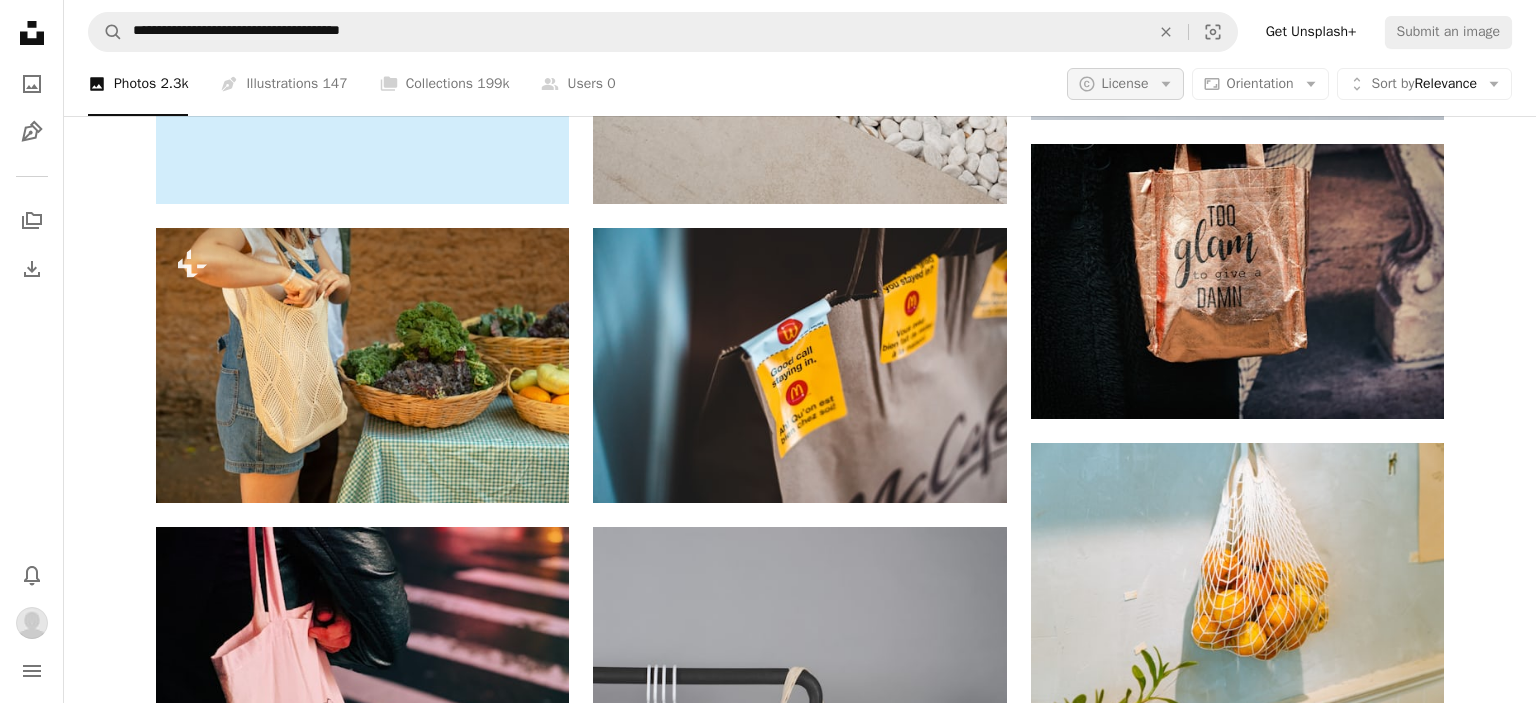 click on "Arrow down" 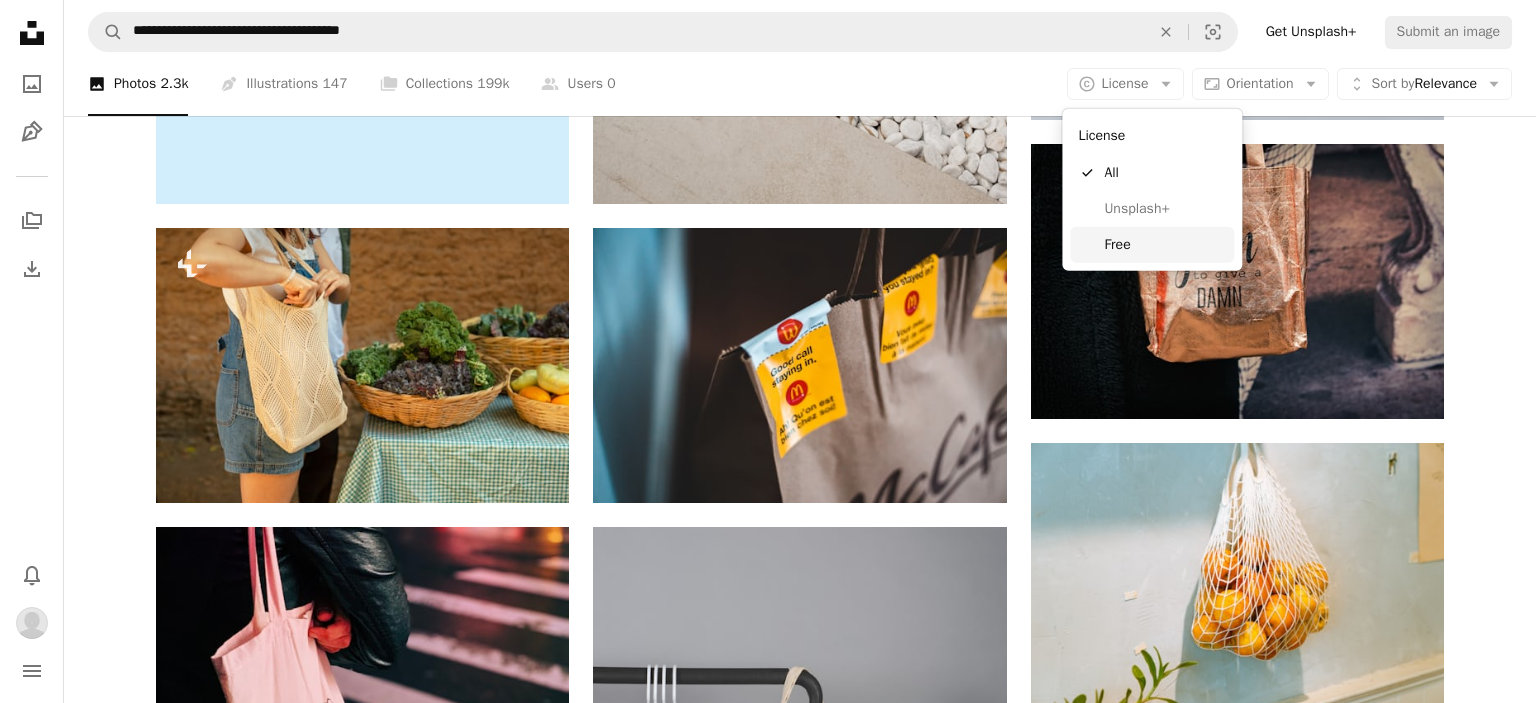 click on "Free" at bounding box center [1165, 245] 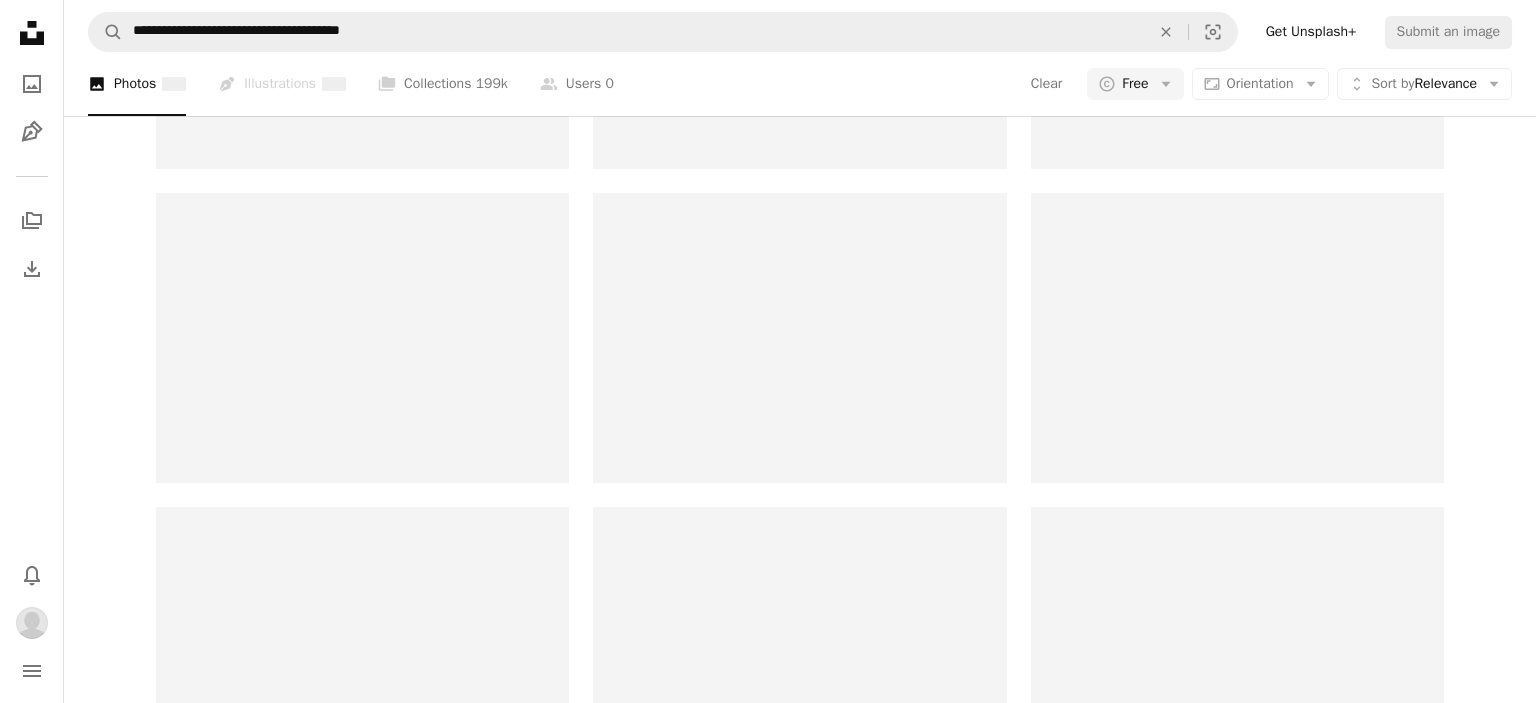 scroll, scrollTop: 0, scrollLeft: 0, axis: both 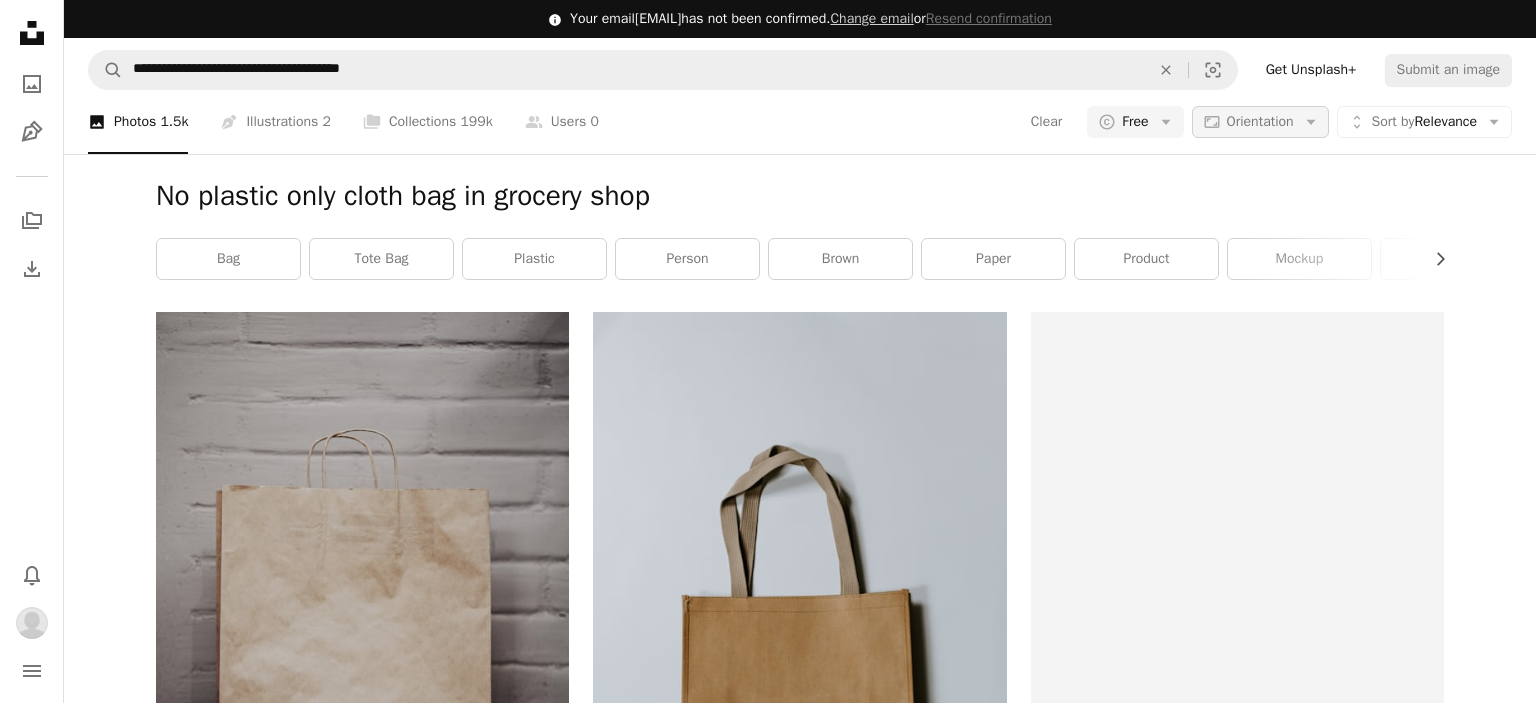click on "Orientation" at bounding box center (1260, 121) 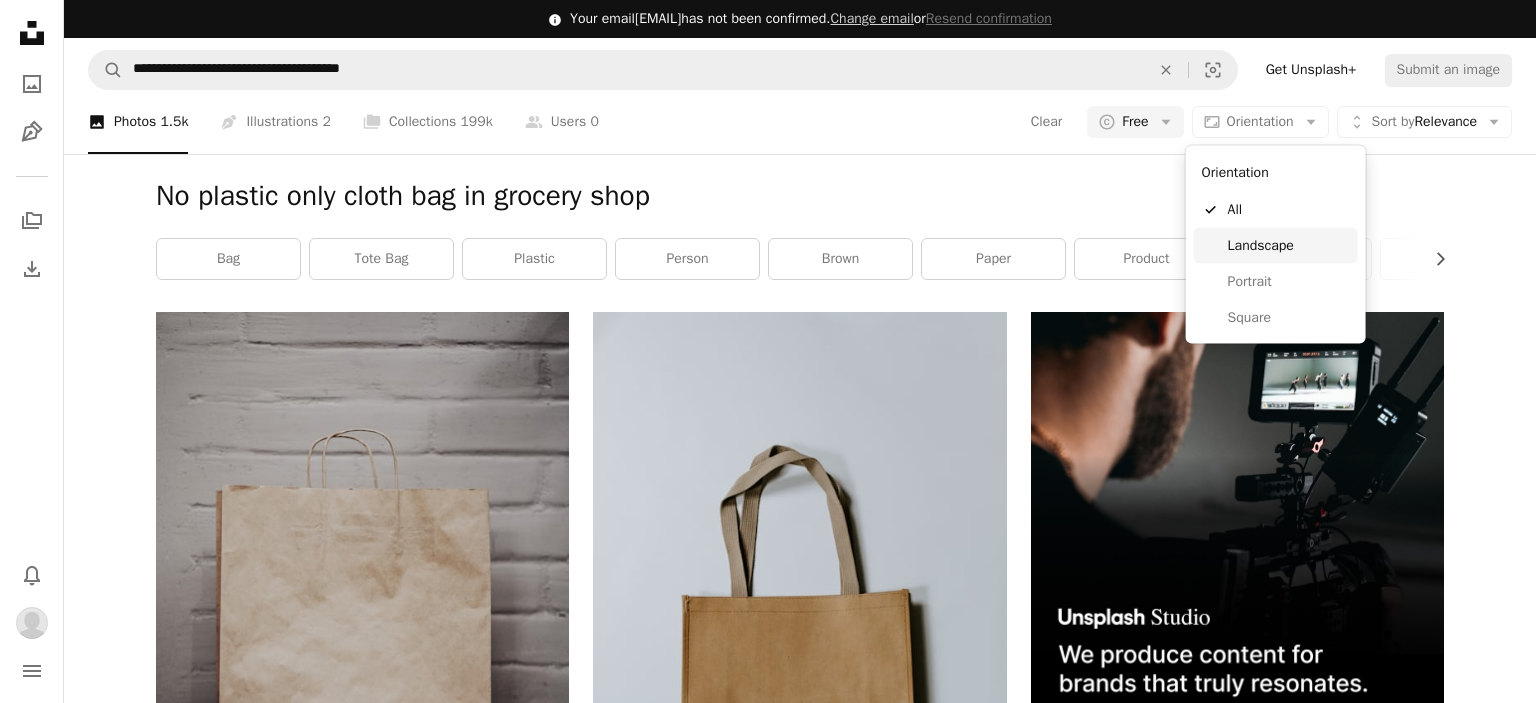 click on "Landscape" at bounding box center (1289, 246) 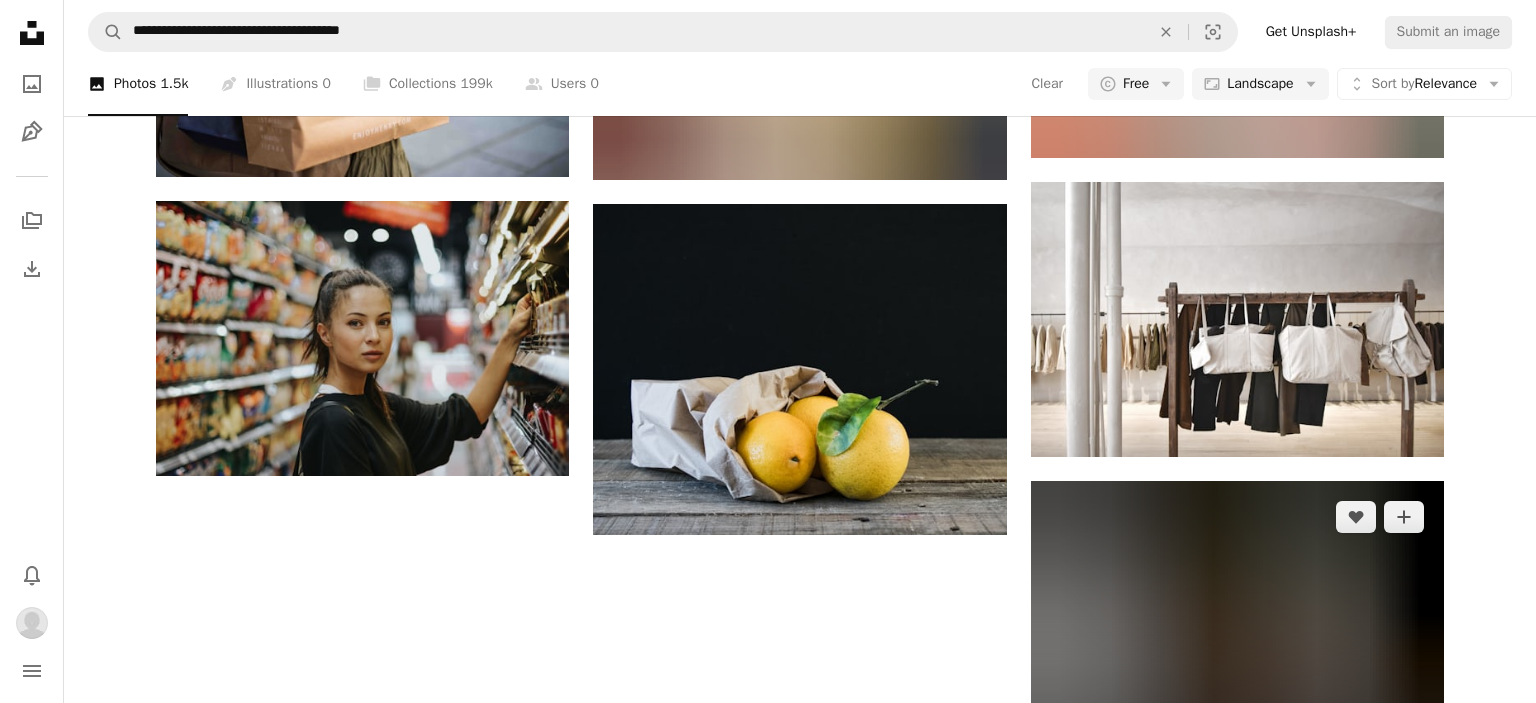 scroll, scrollTop: 2006, scrollLeft: 0, axis: vertical 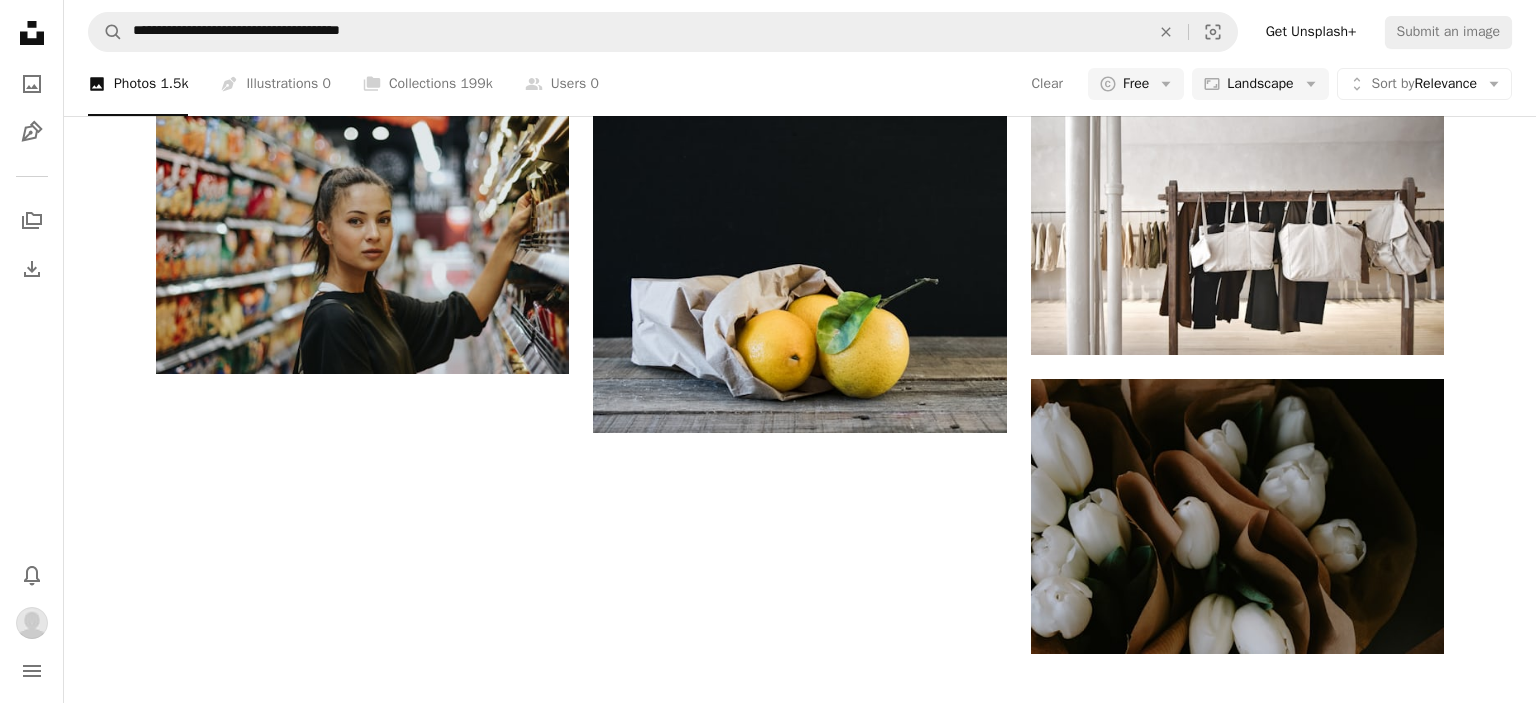click on "Load more" at bounding box center (800, 1308) 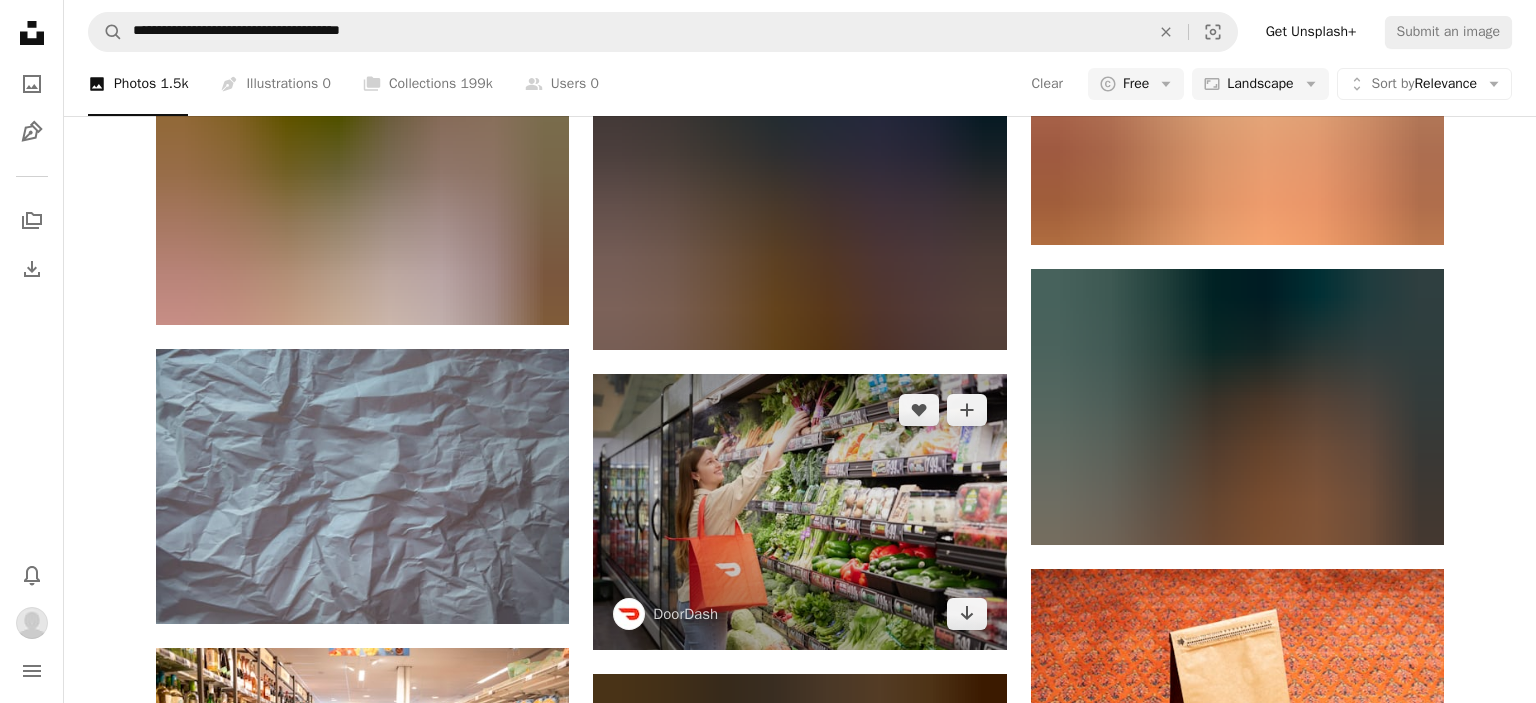 scroll, scrollTop: 24816, scrollLeft: 0, axis: vertical 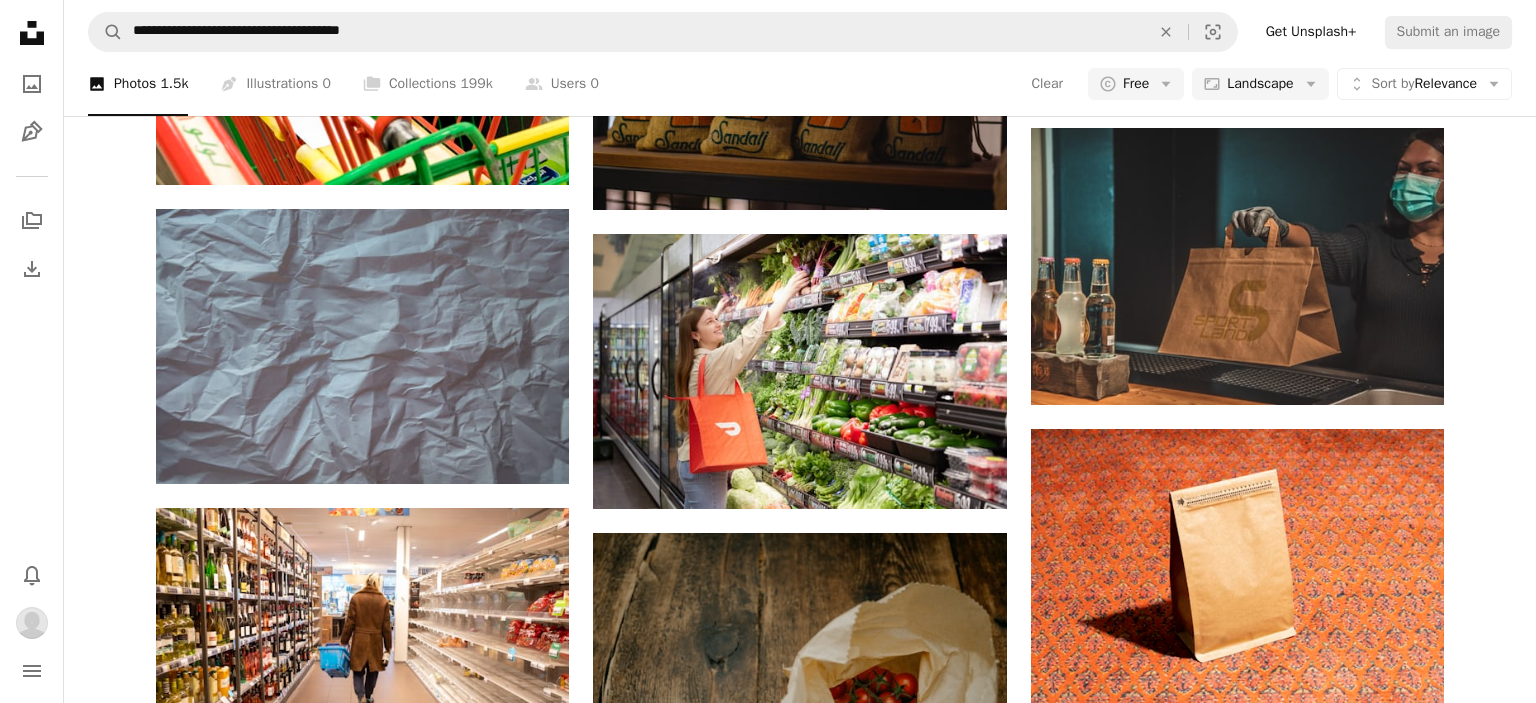 click at bounding box center [362, 945] 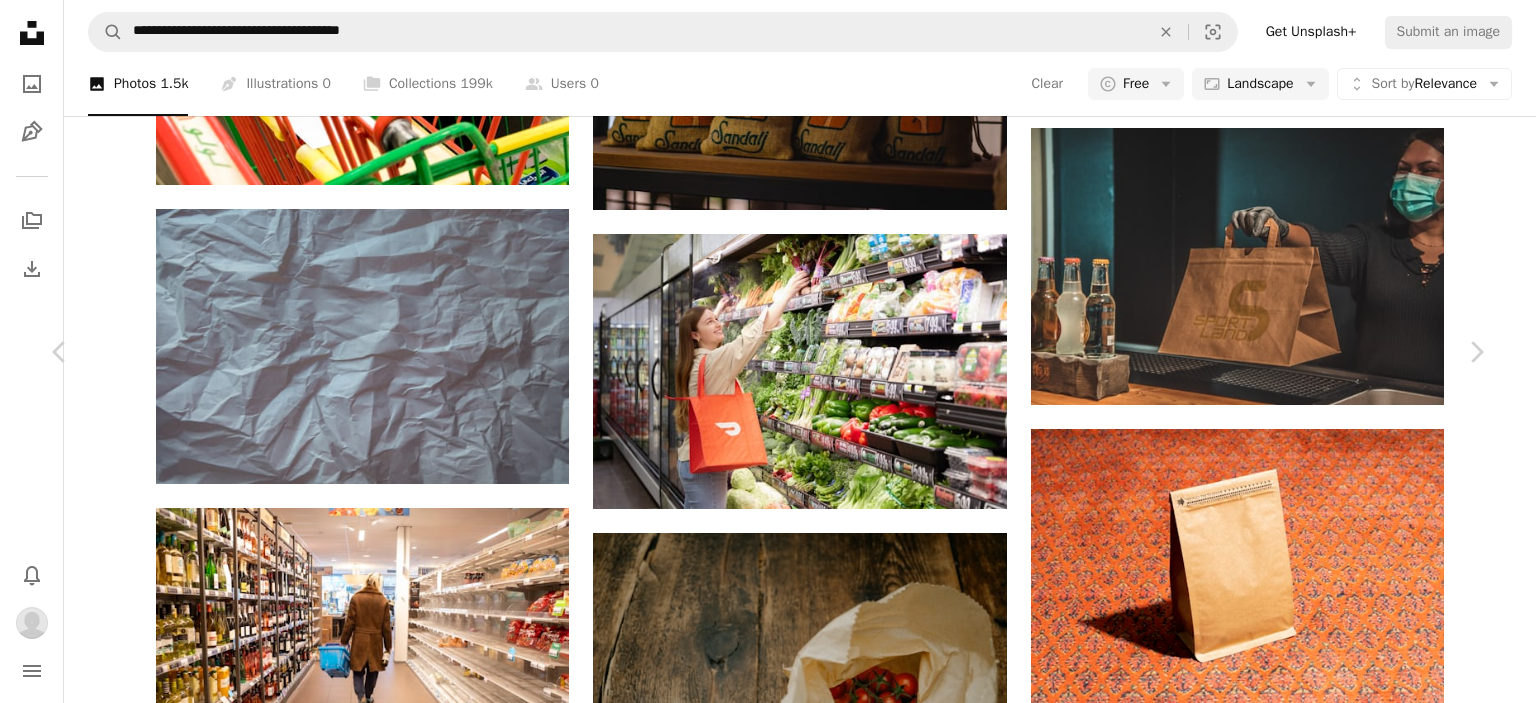 click on "Download" at bounding box center (1301, 4365) 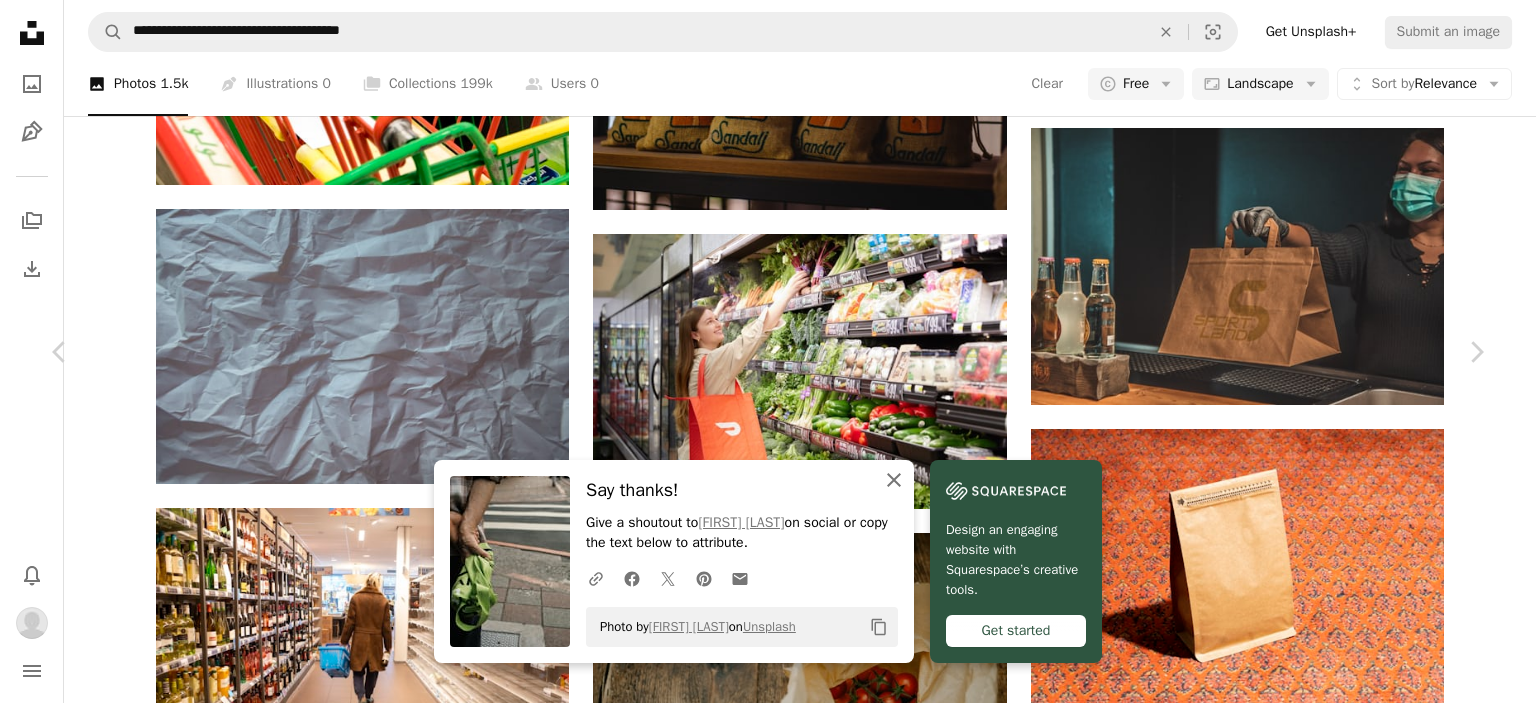 click on "An X shape" 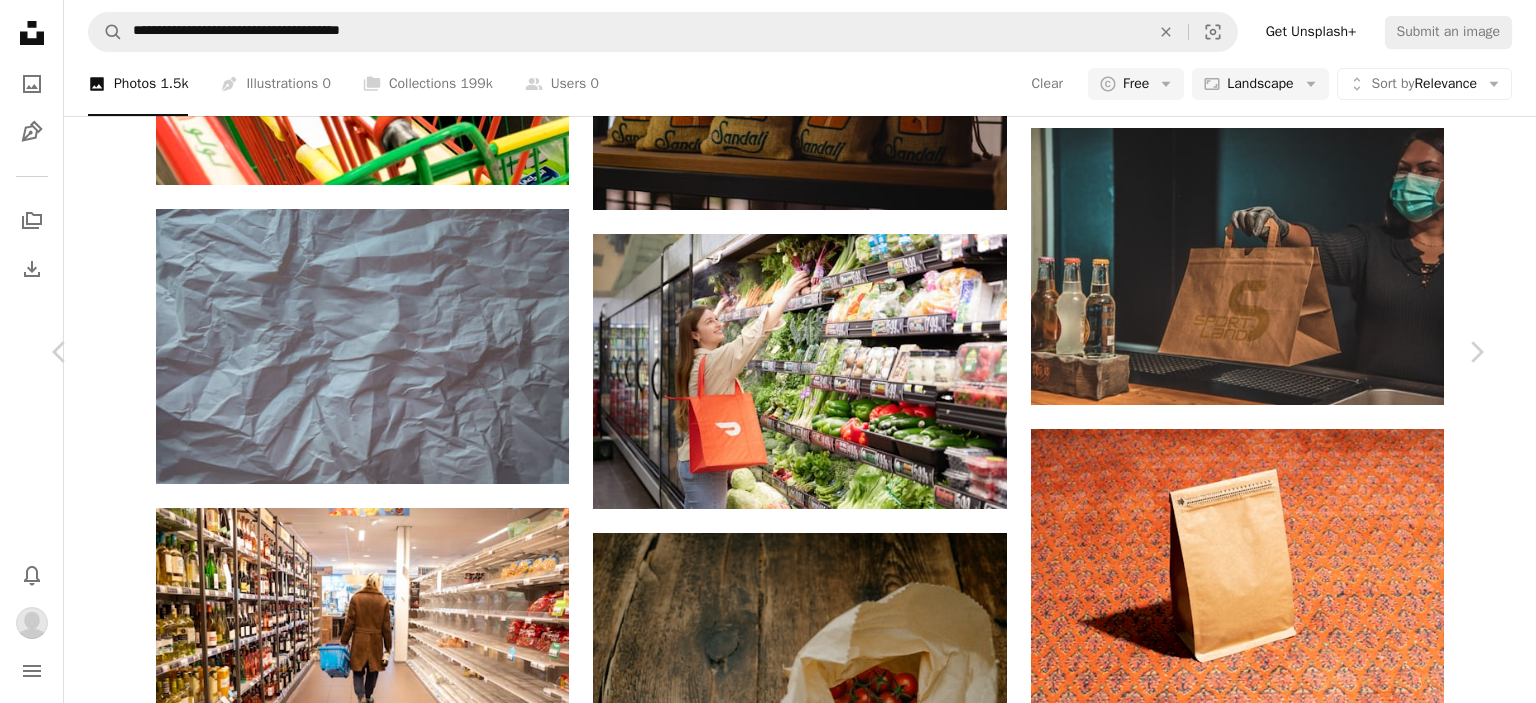 click on "An X shape" at bounding box center (20, 20) 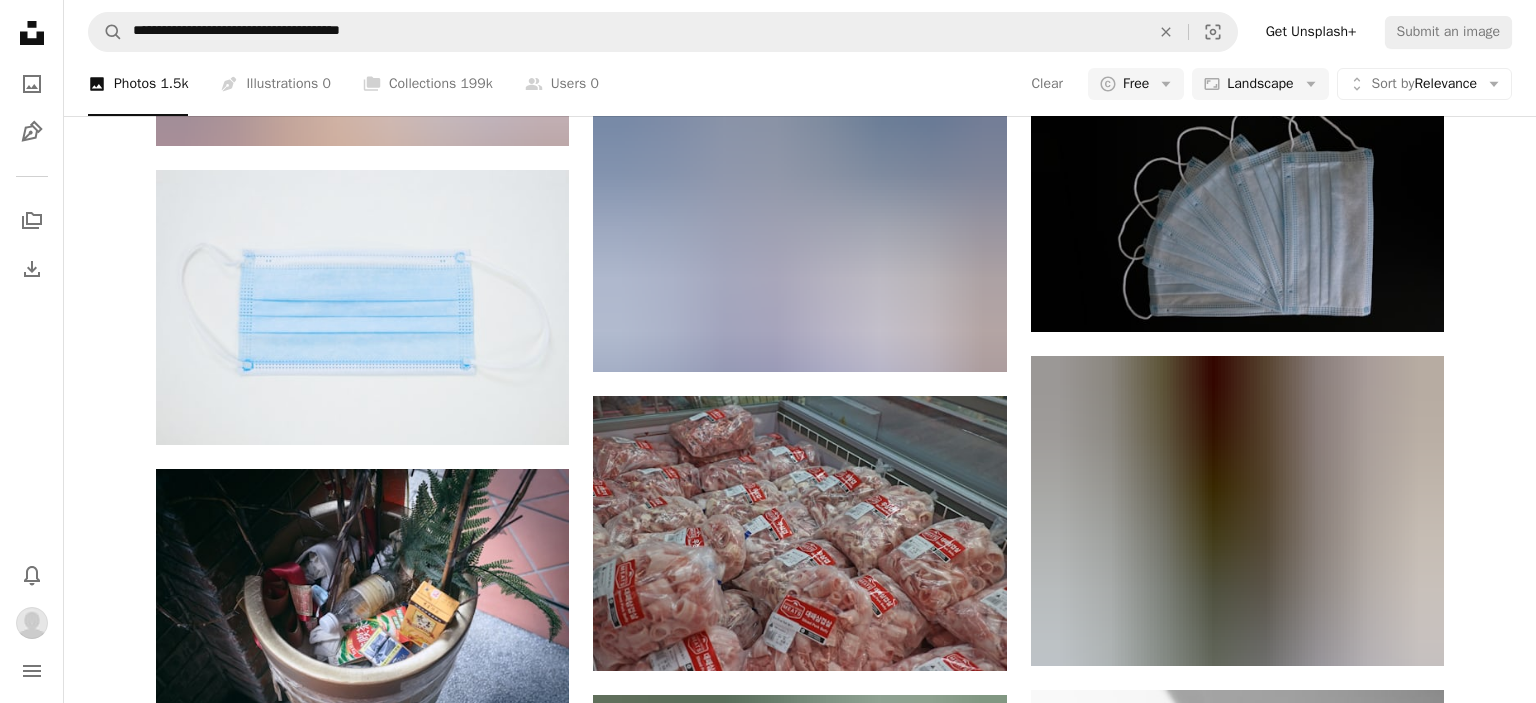 scroll, scrollTop: 38332, scrollLeft: 0, axis: vertical 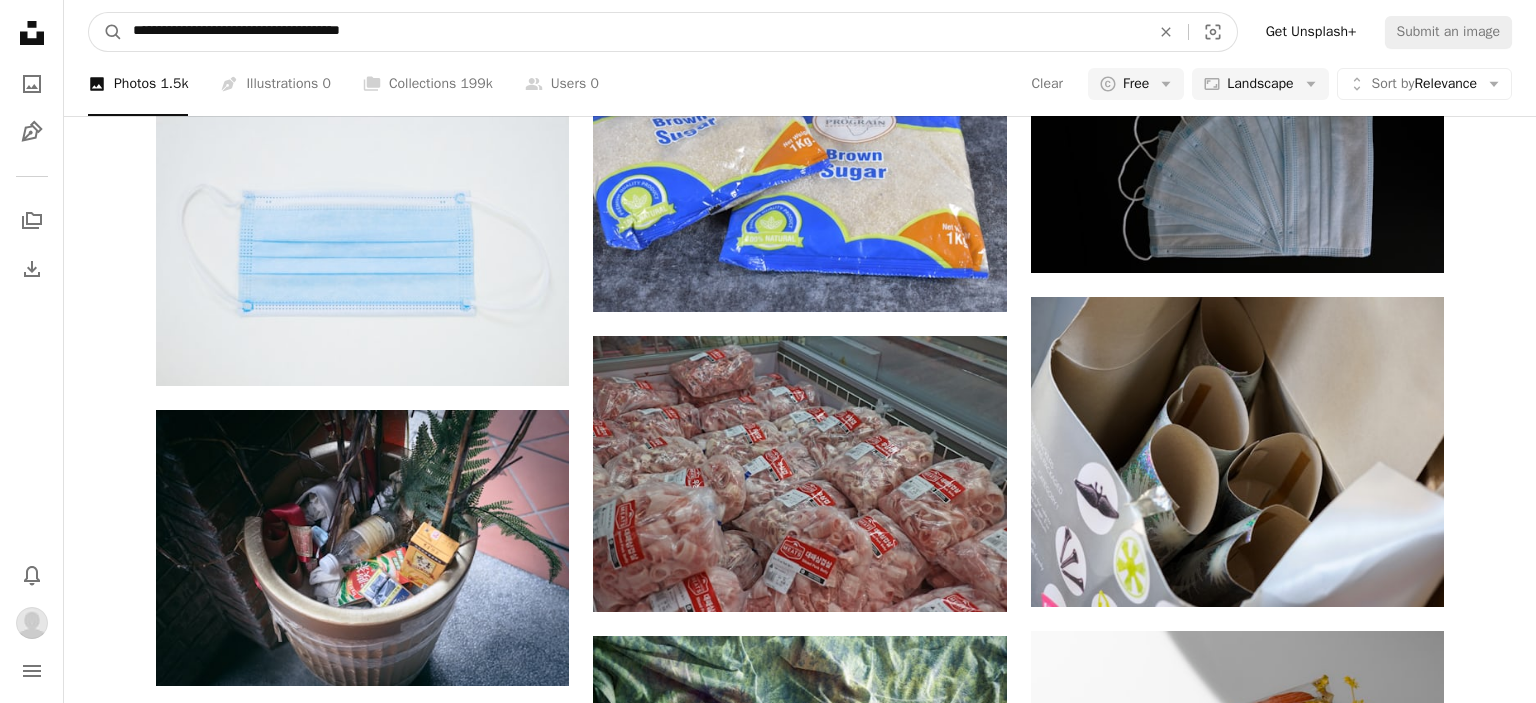 drag, startPoint x: 402, startPoint y: 34, endPoint x: 126, endPoint y: 42, distance: 276.1159 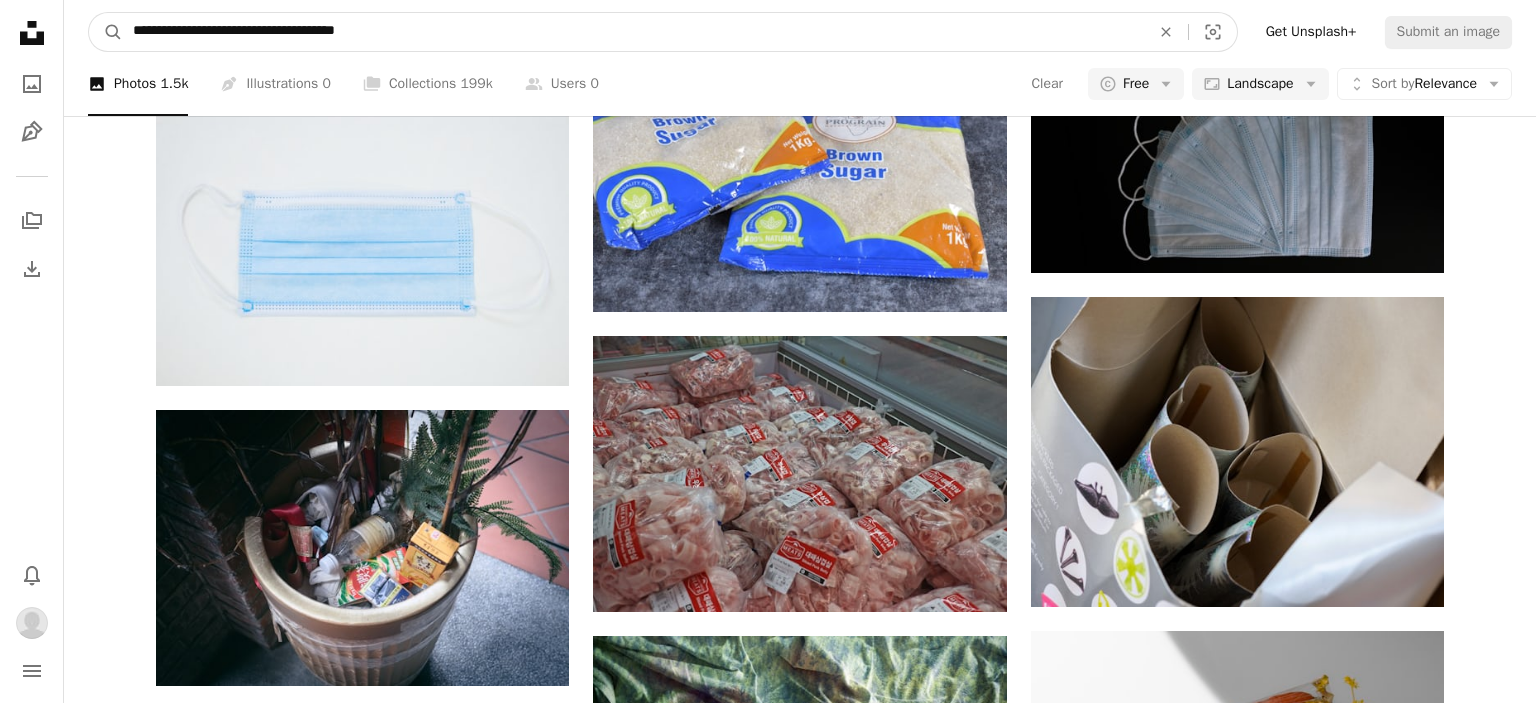 type on "**********" 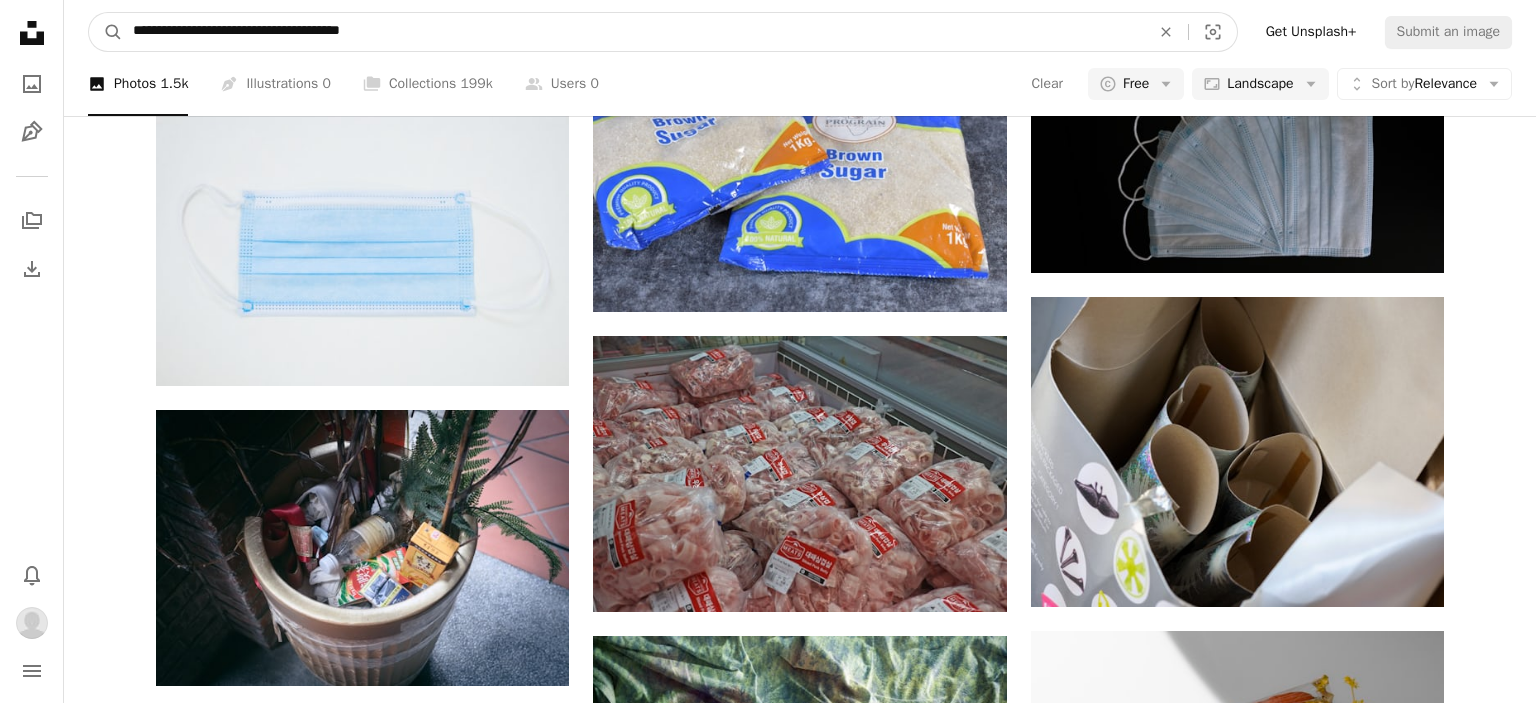 drag, startPoint x: 397, startPoint y: 34, endPoint x: 129, endPoint y: 37, distance: 268.01678 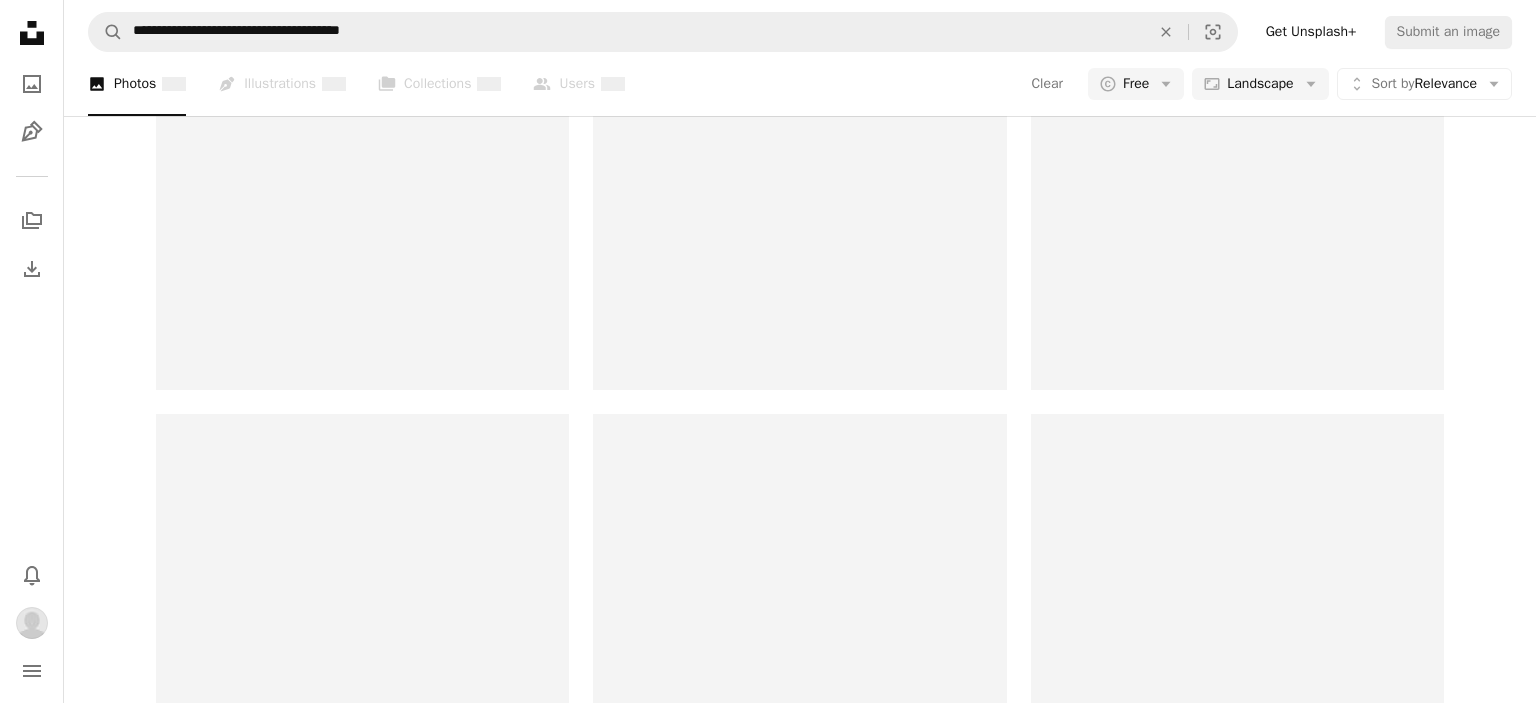 scroll, scrollTop: 0, scrollLeft: 0, axis: both 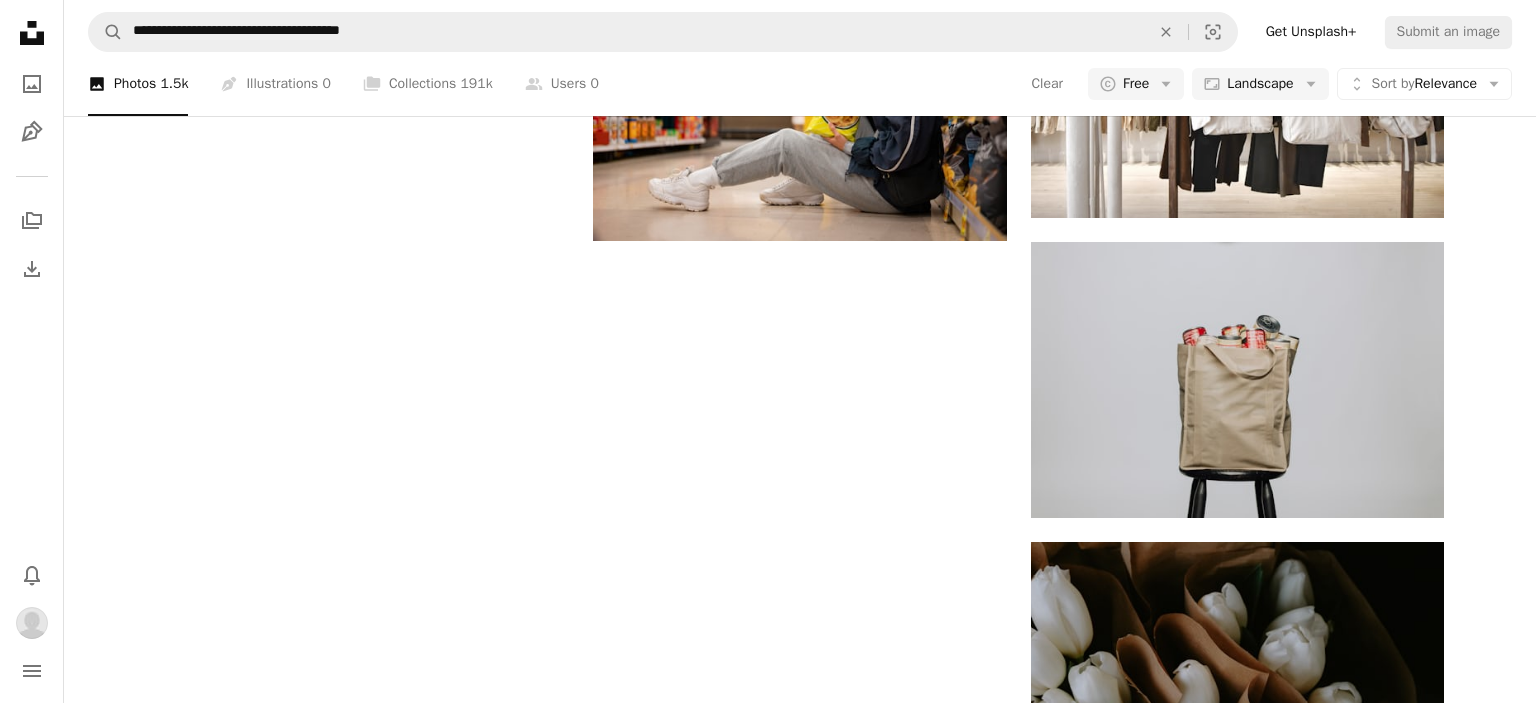 click on "Load more" at bounding box center (800, 1470) 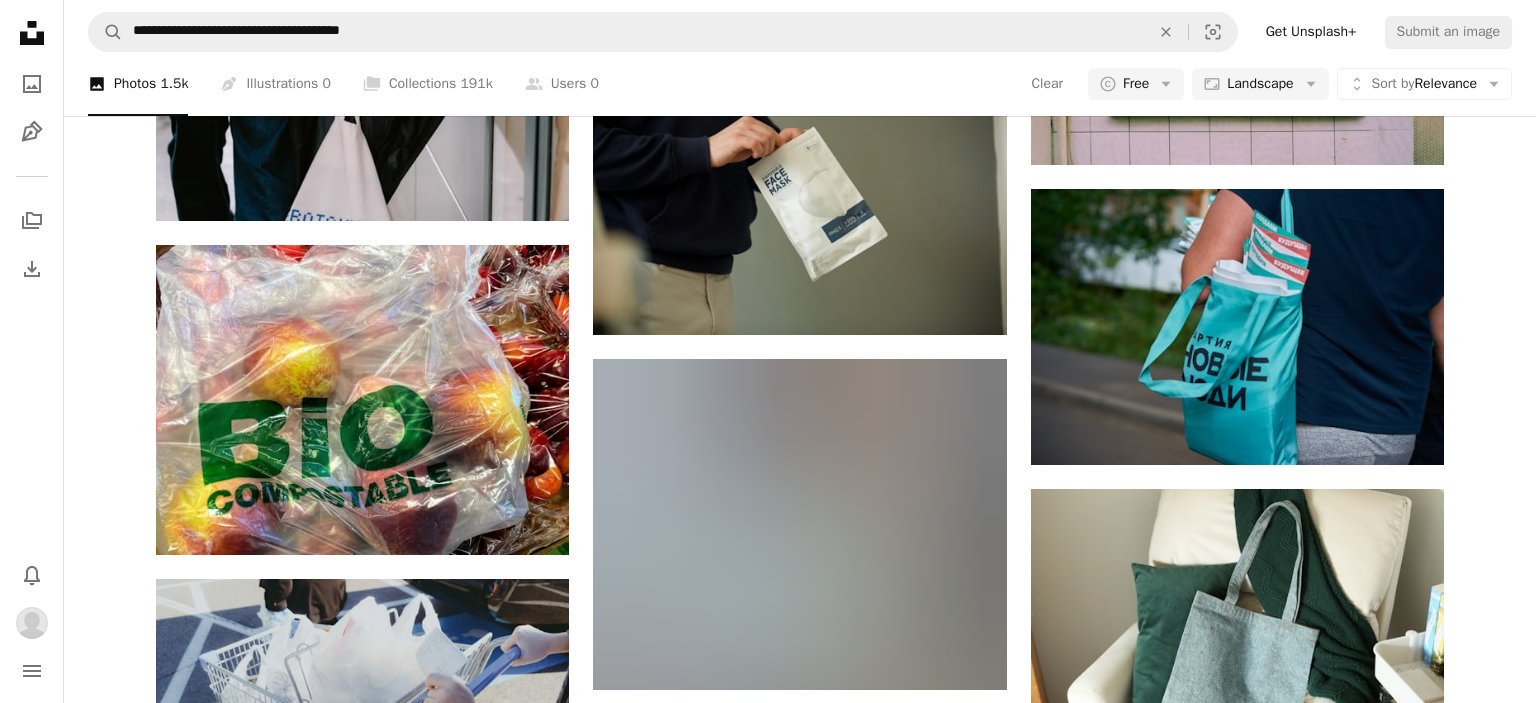 scroll, scrollTop: 13108, scrollLeft: 0, axis: vertical 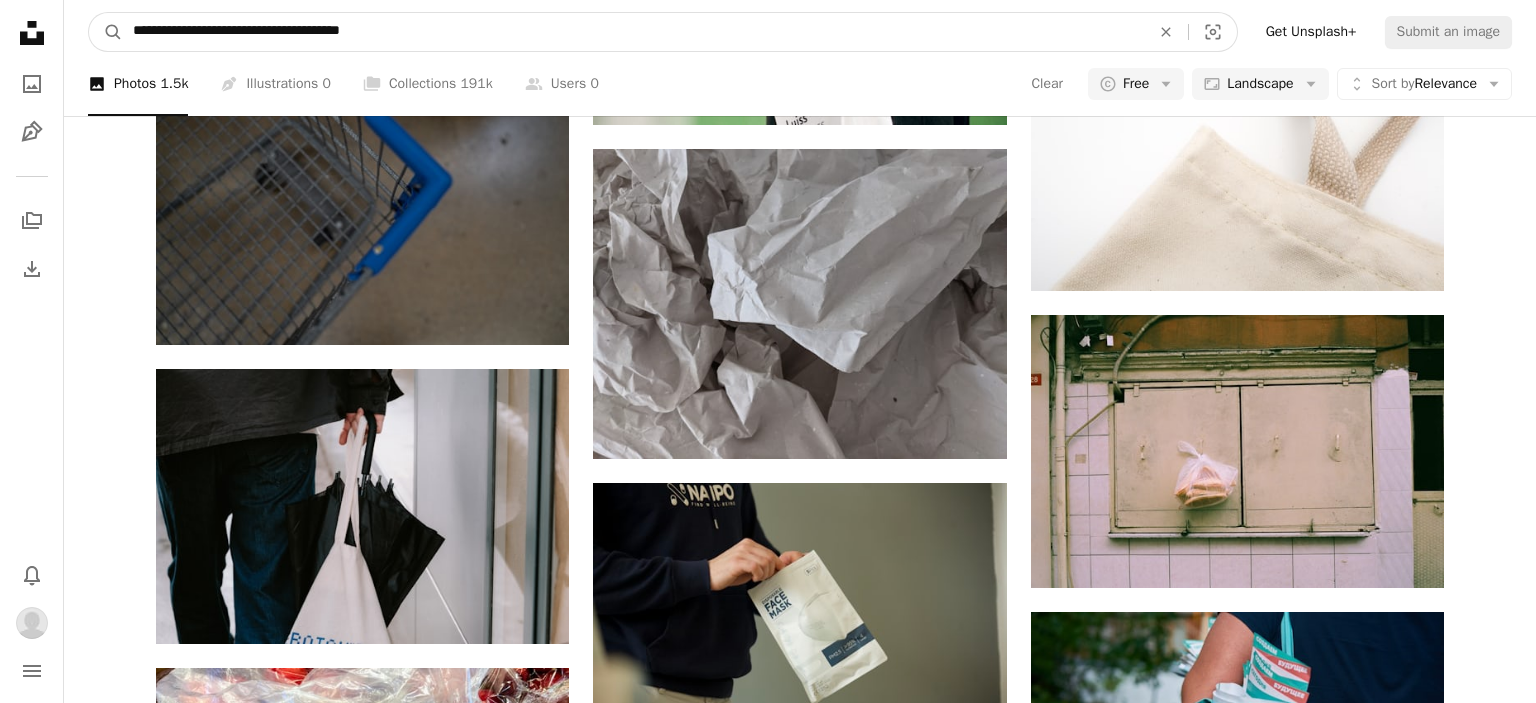 click on "**********" at bounding box center (633, 32) 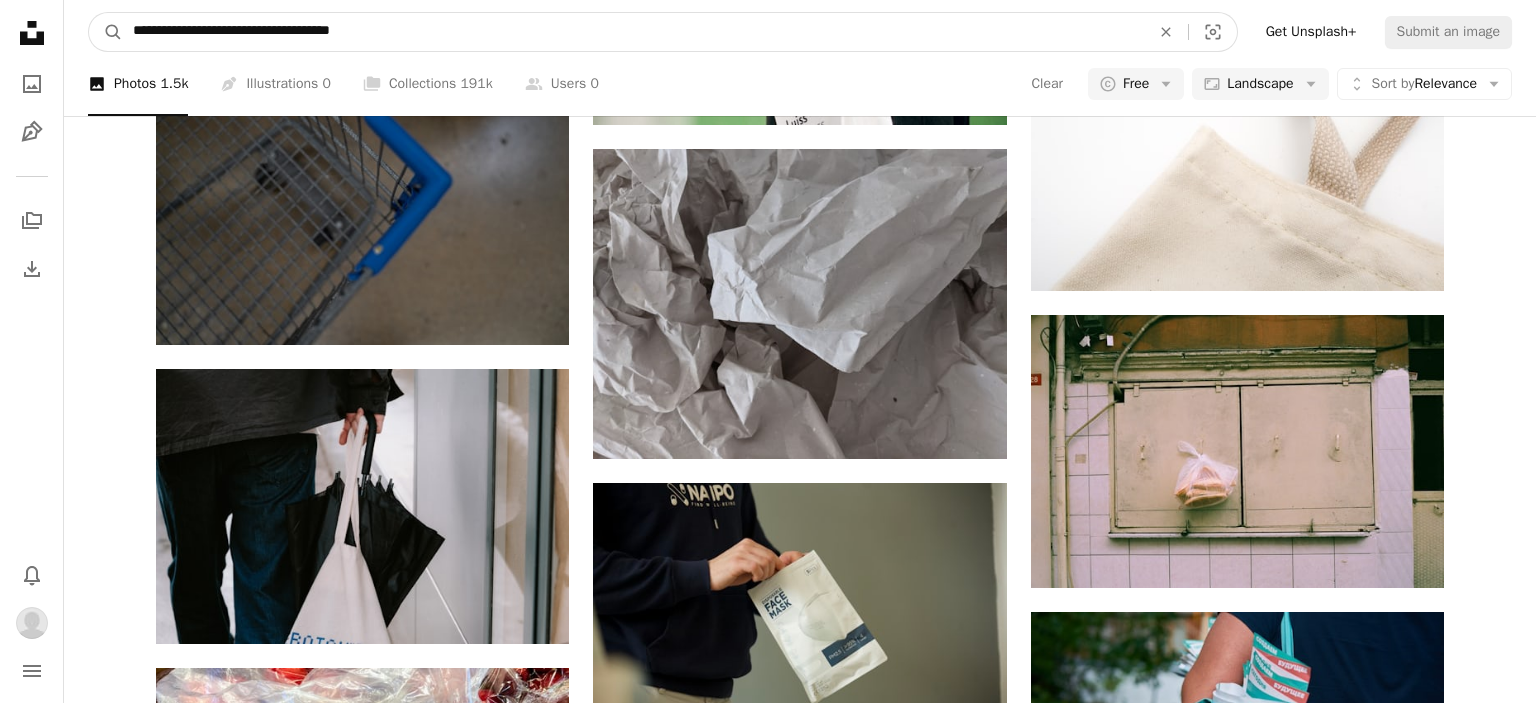 type on "**********" 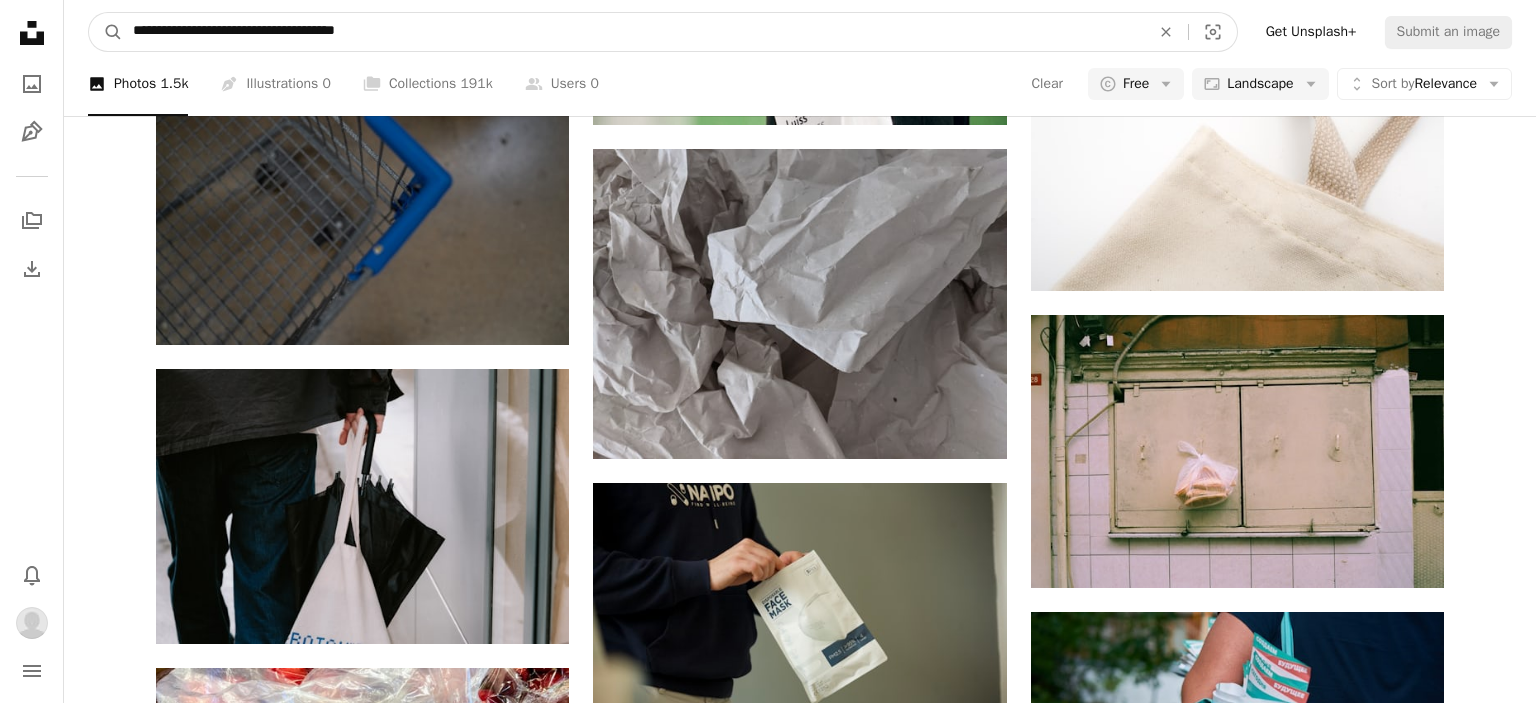 click on "A magnifying glass" at bounding box center [106, 32] 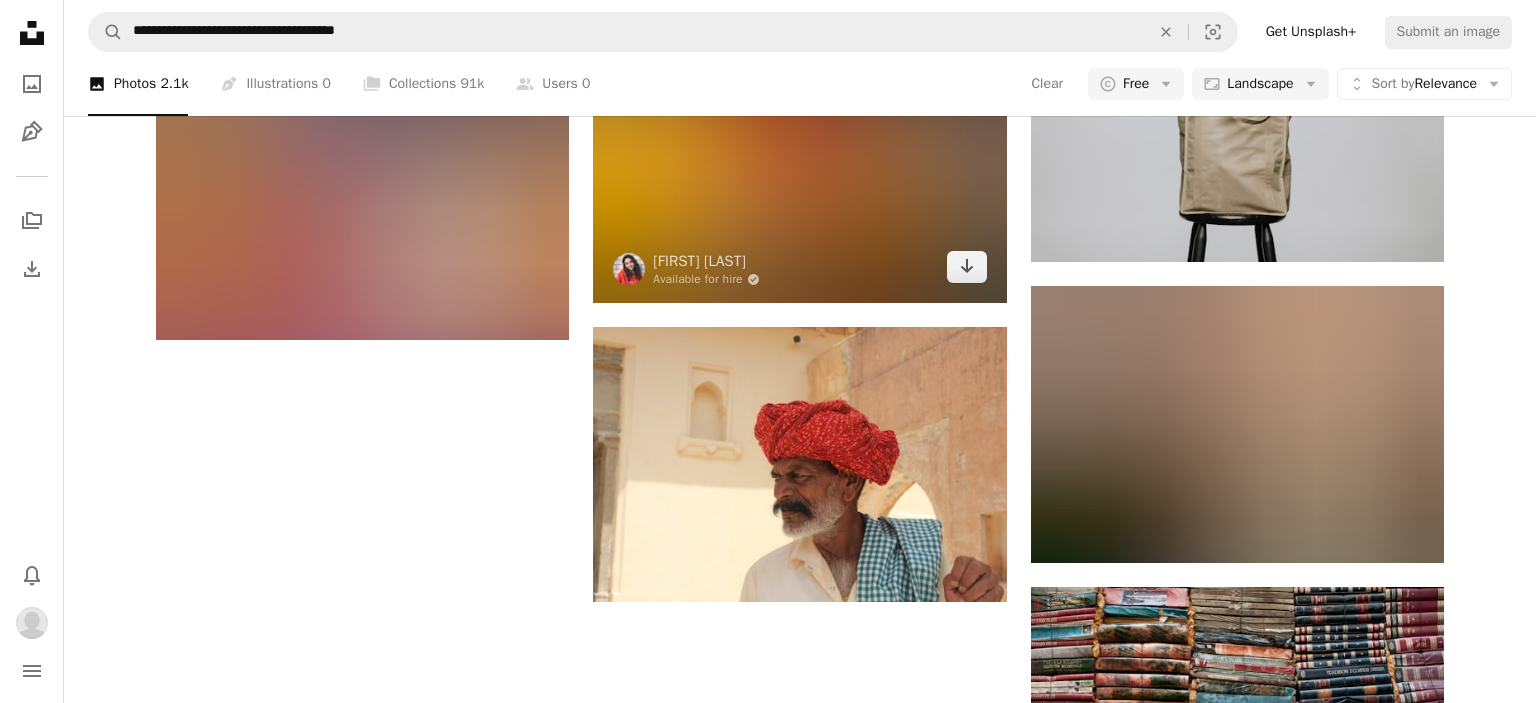 scroll, scrollTop: 1900, scrollLeft: 0, axis: vertical 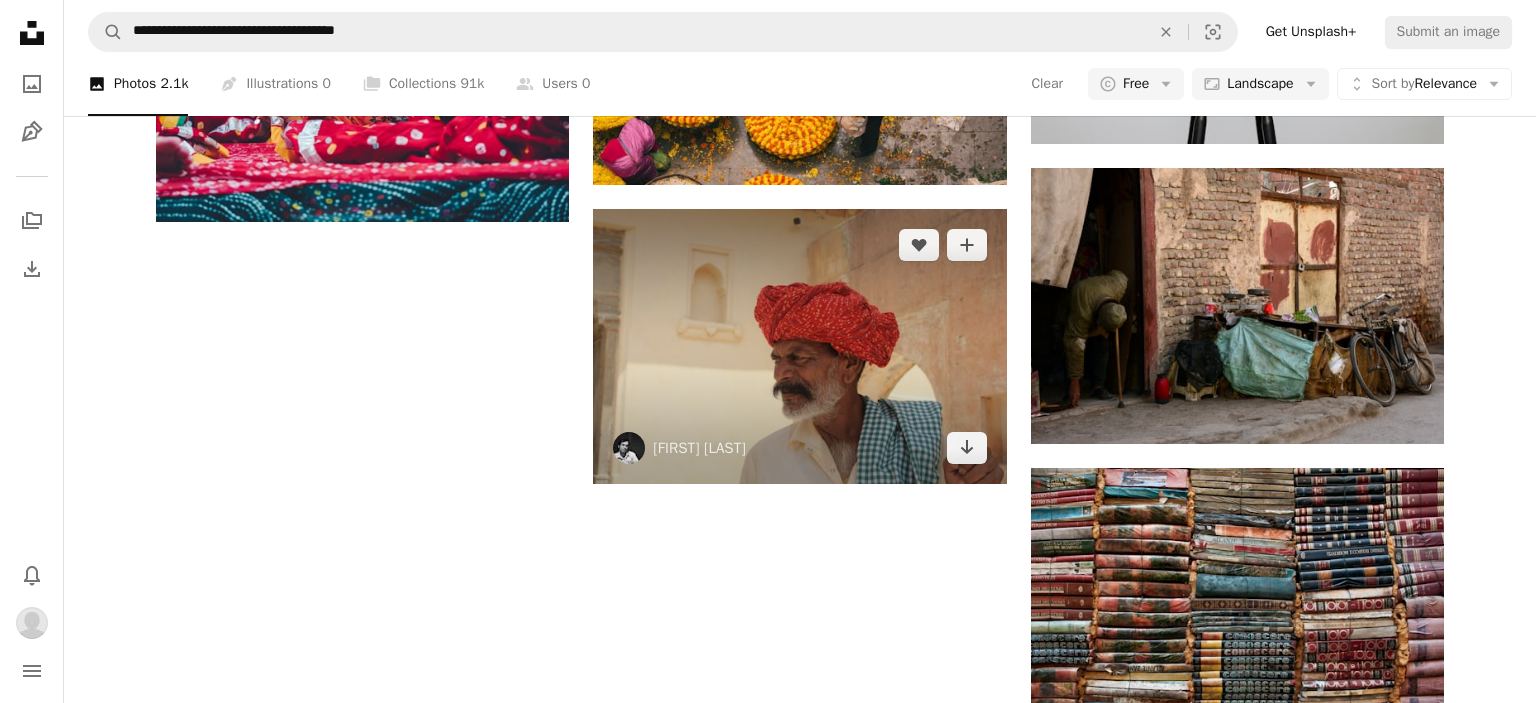 click on "Load more" at bounding box center (800, 1696) 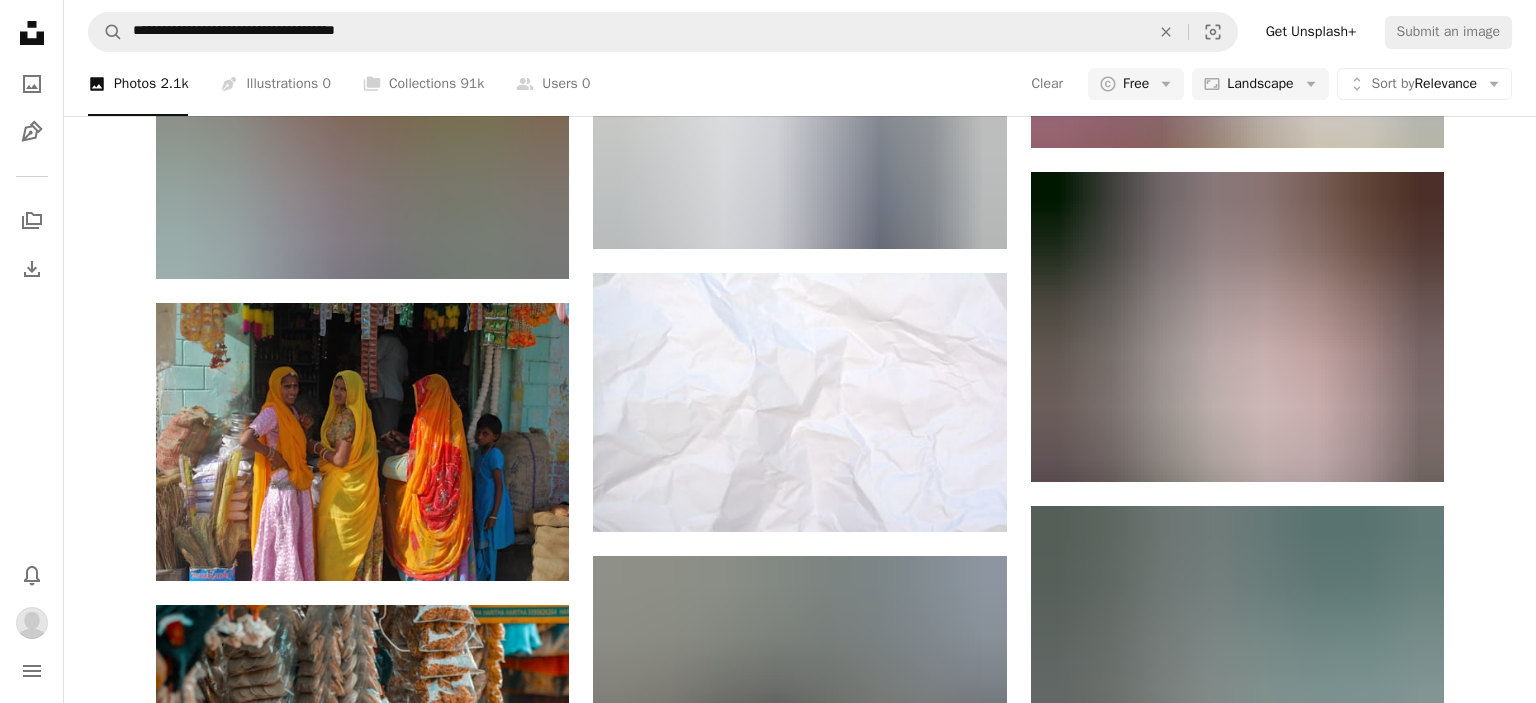 scroll, scrollTop: 13939, scrollLeft: 0, axis: vertical 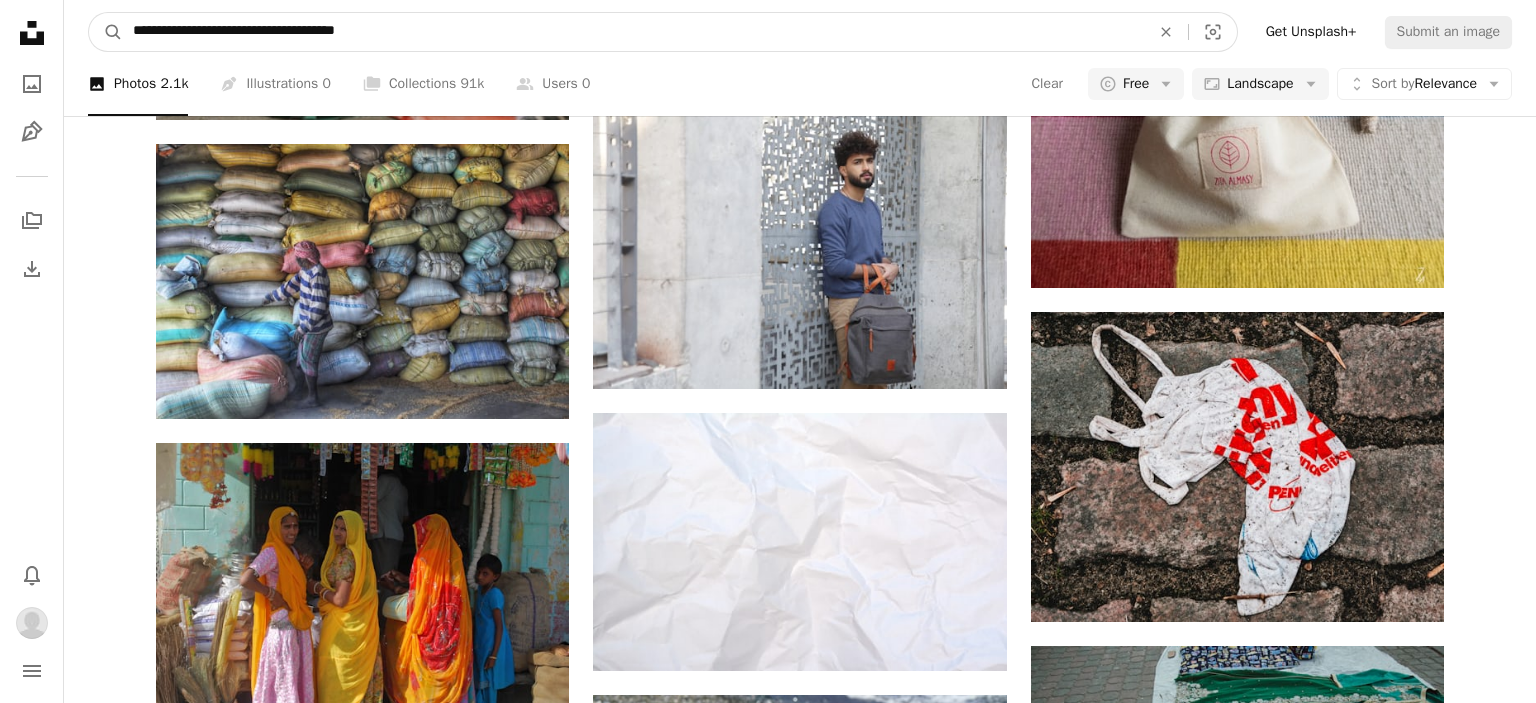drag, startPoint x: 390, startPoint y: 38, endPoint x: 195, endPoint y: 26, distance: 195.36888 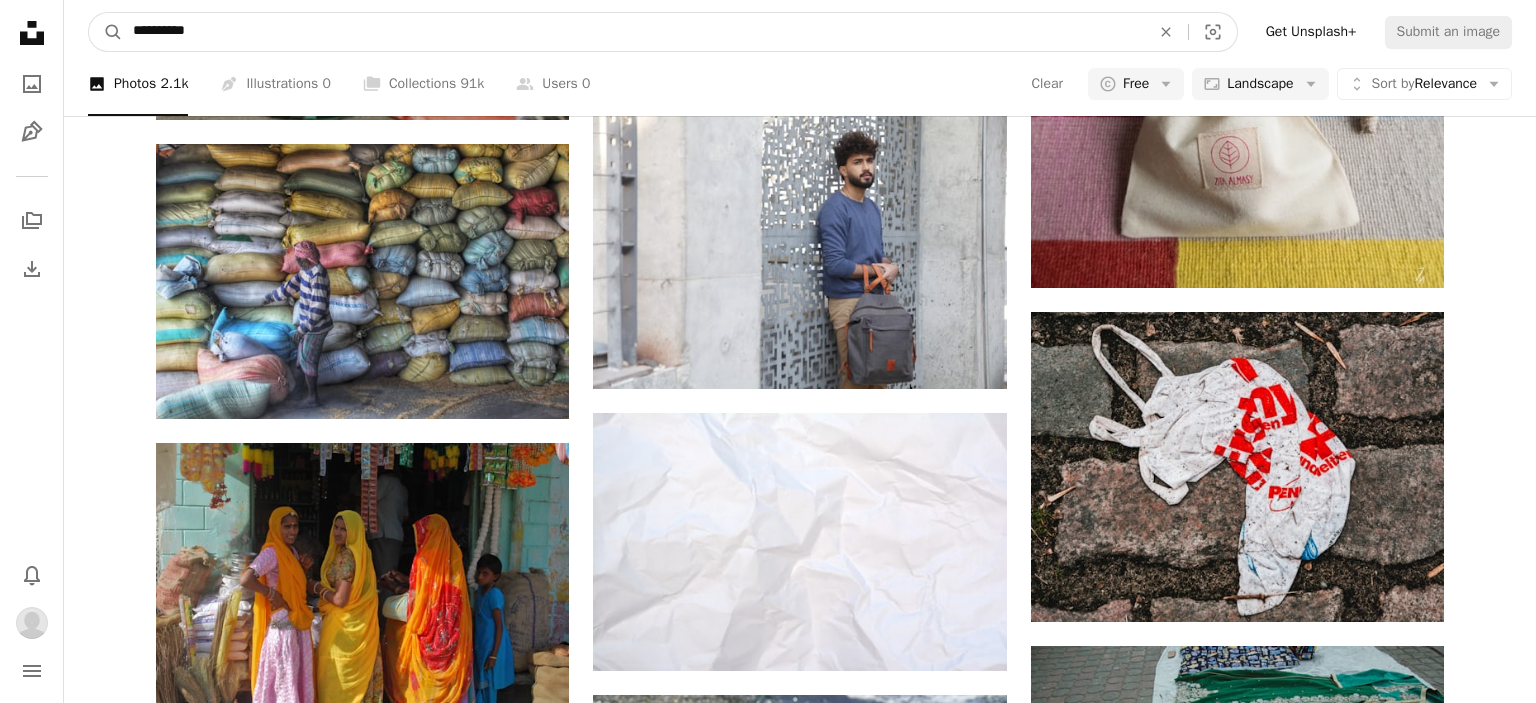 drag, startPoint x: 147, startPoint y: 29, endPoint x: 106, endPoint y: 31, distance: 41.04875 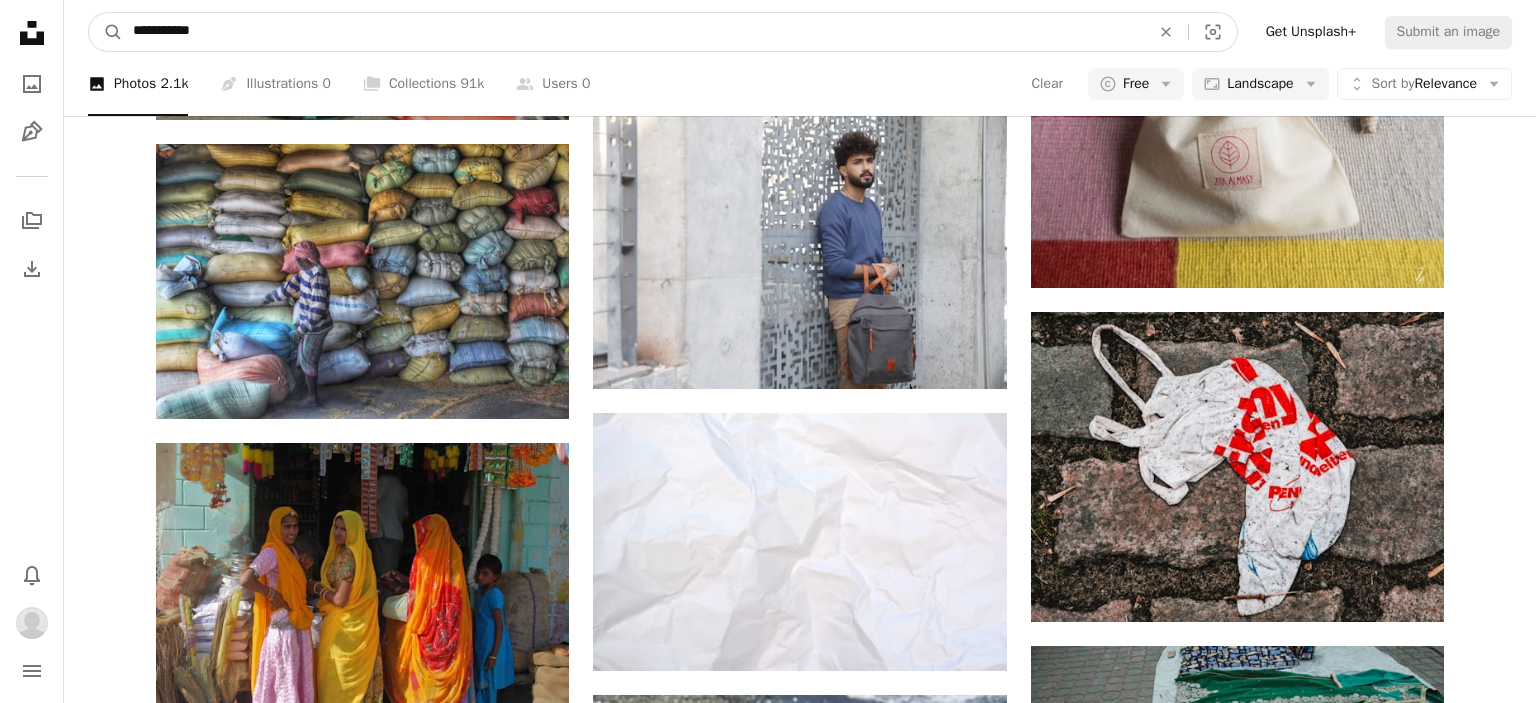 type on "**********" 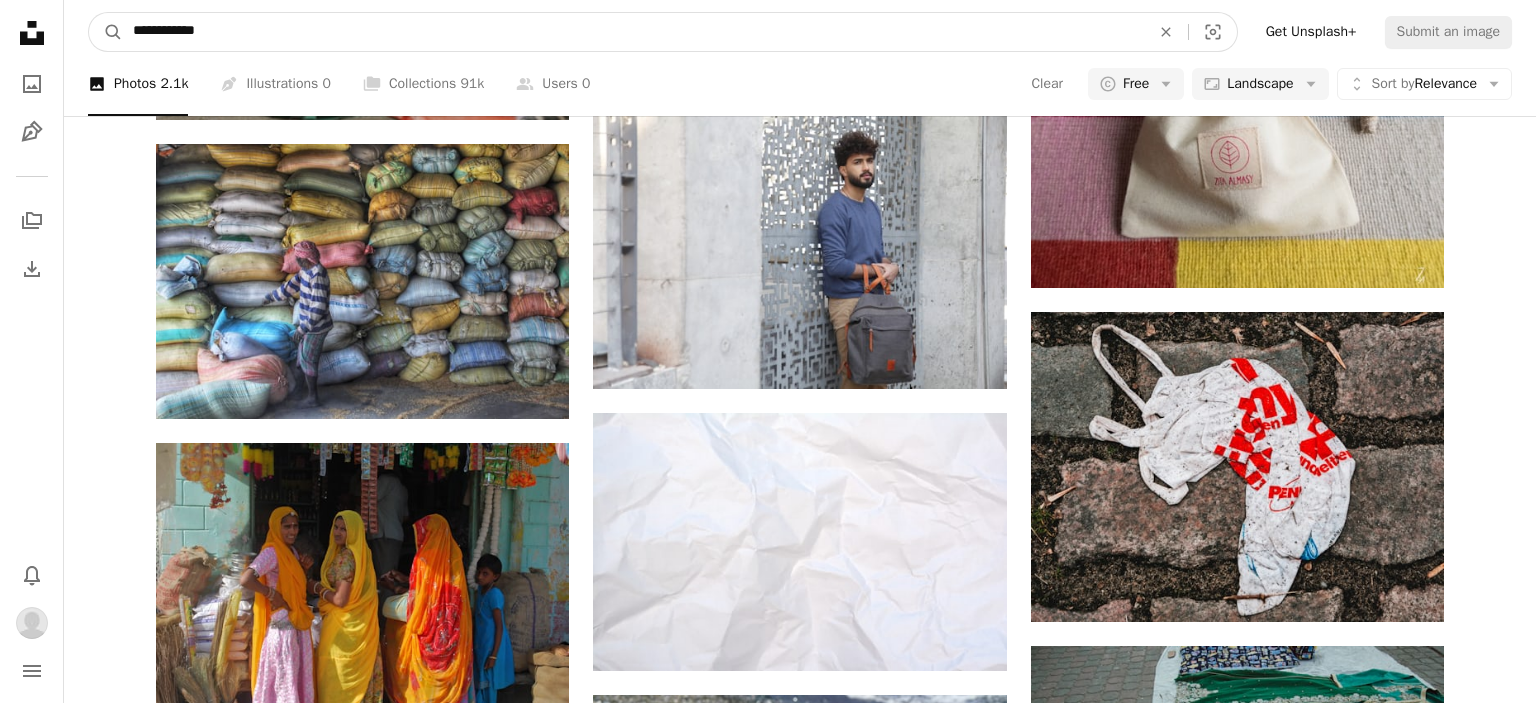 click on "A magnifying glass" at bounding box center (106, 32) 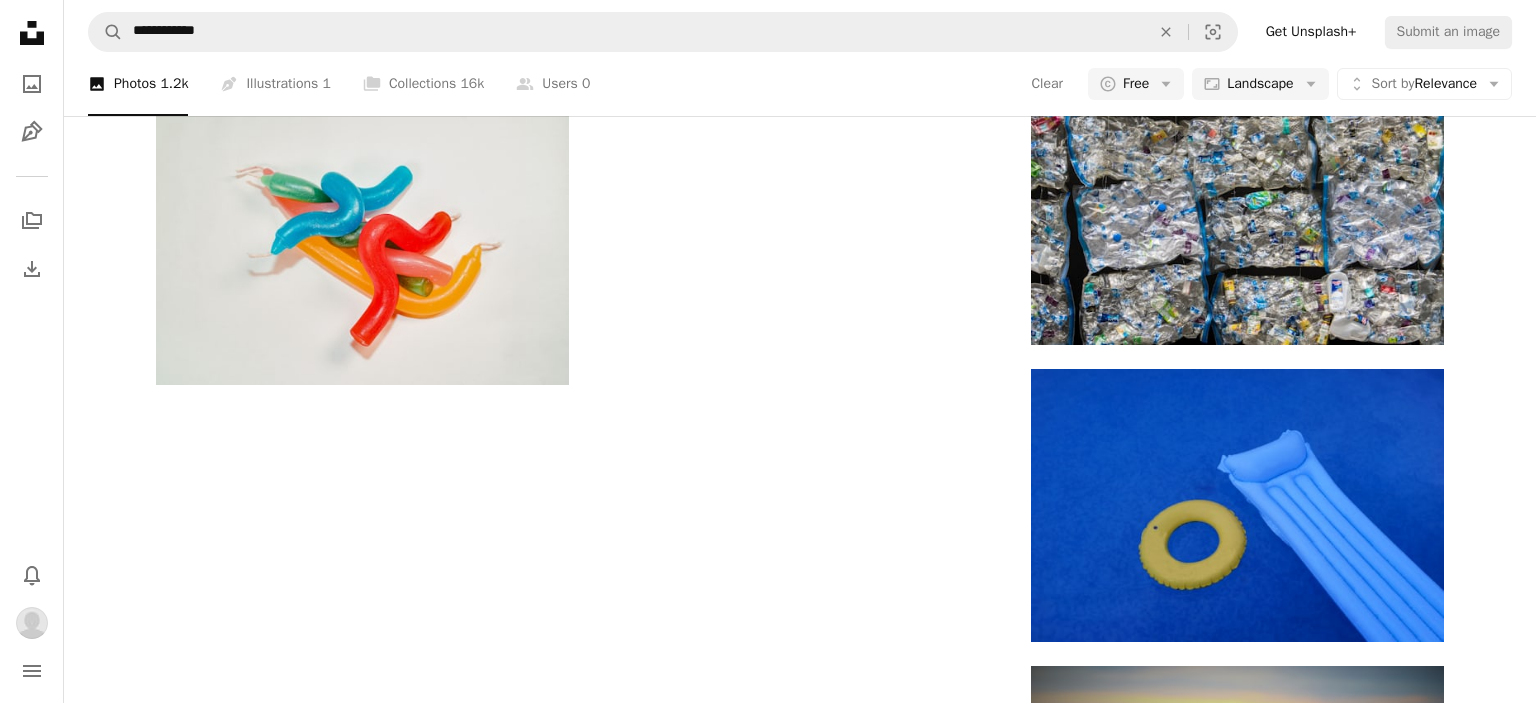 scroll, scrollTop: 2006, scrollLeft: 0, axis: vertical 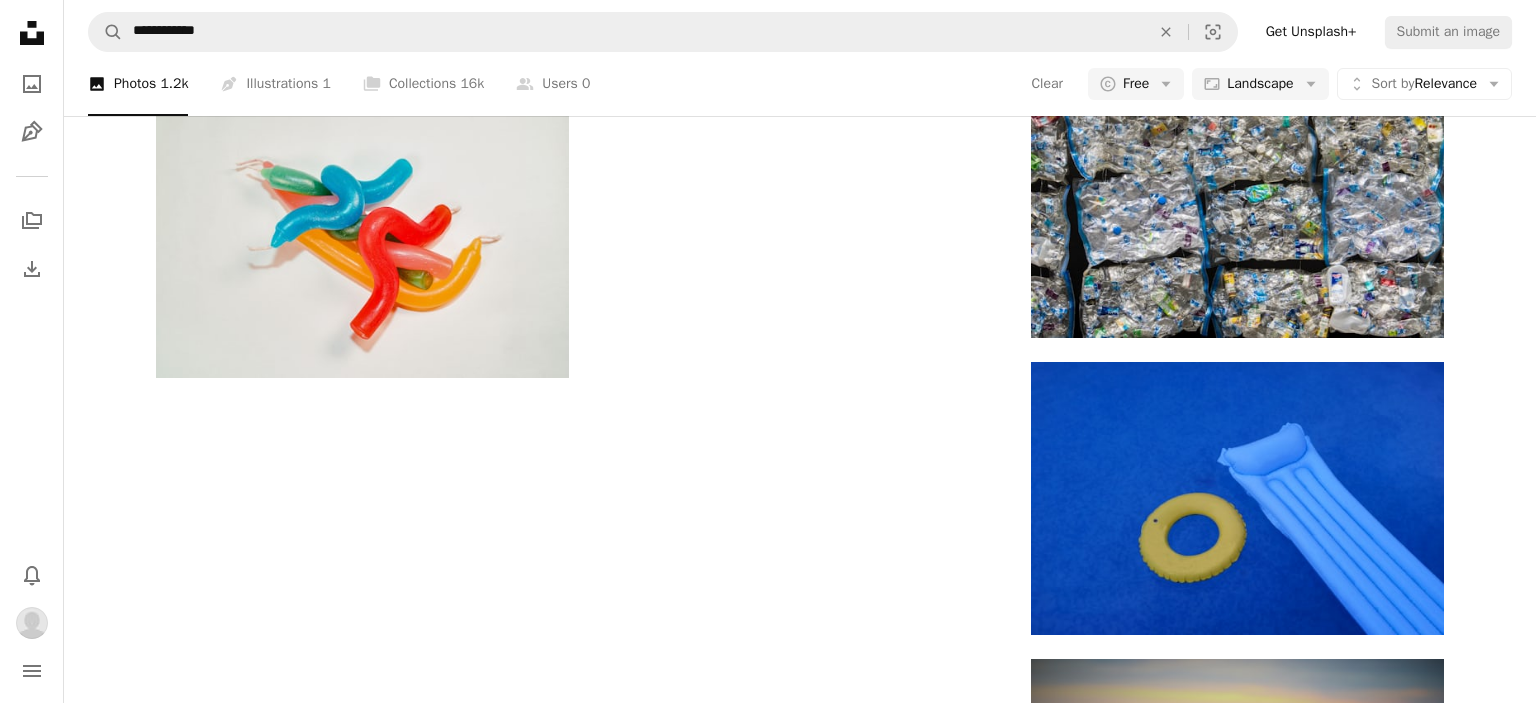 click on "Load more" at bounding box center (800, 1607) 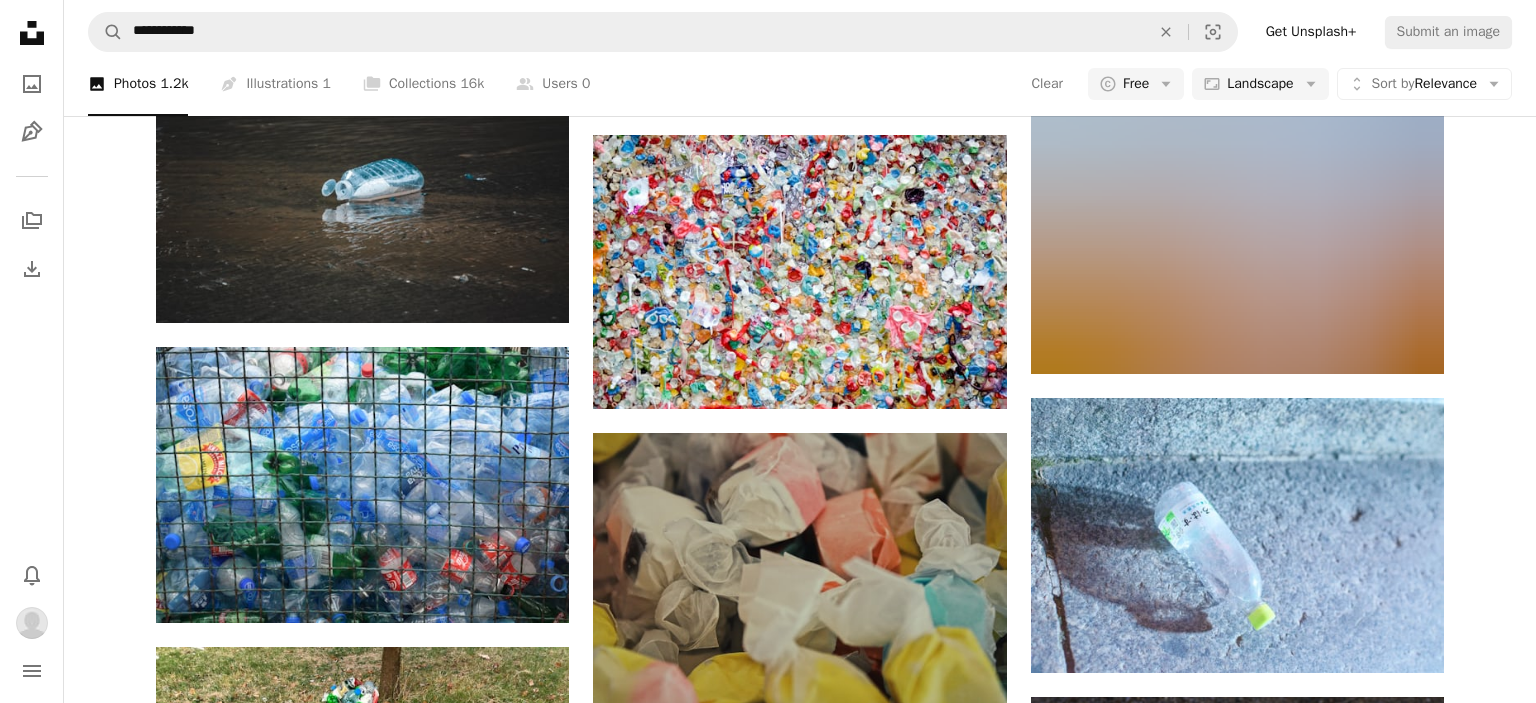 scroll, scrollTop: 5702, scrollLeft: 0, axis: vertical 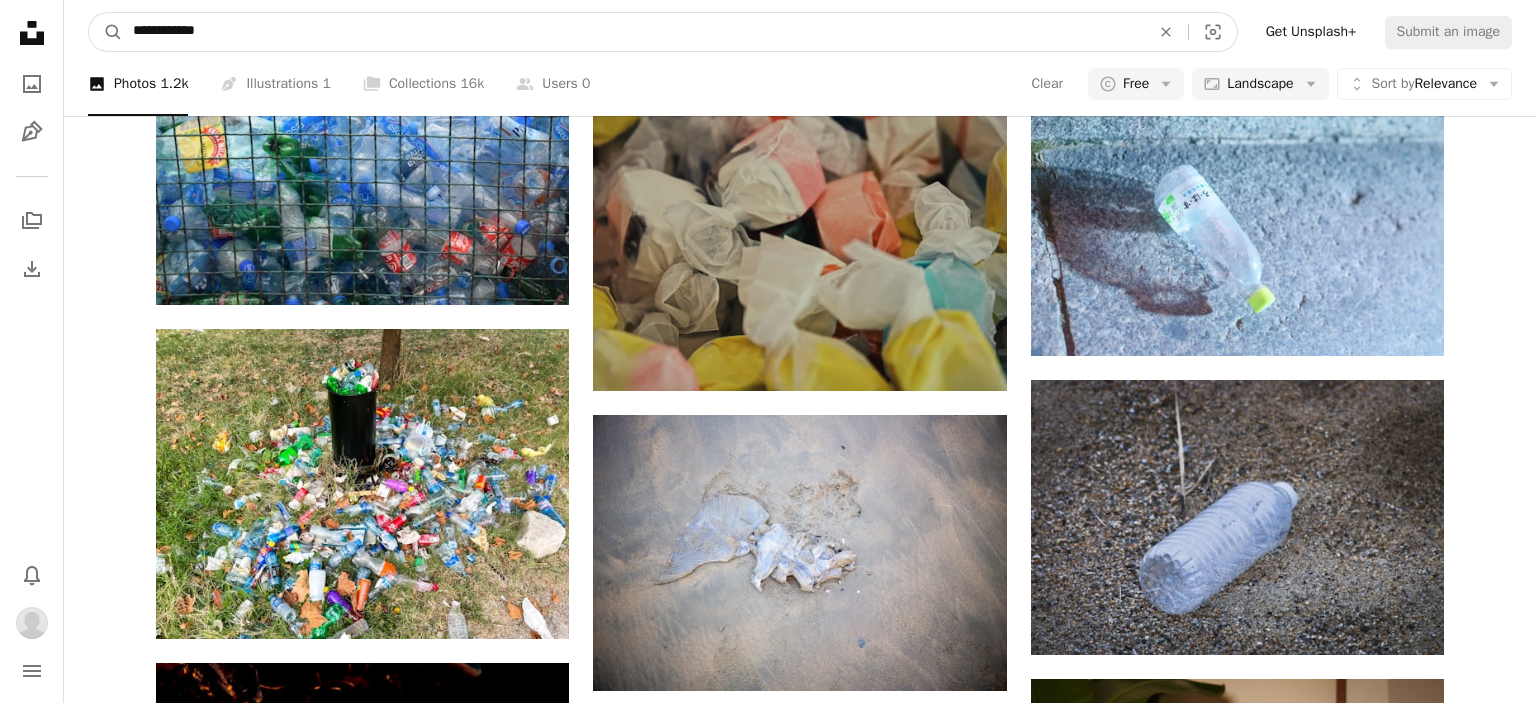 click on "**********" at bounding box center [633, 32] 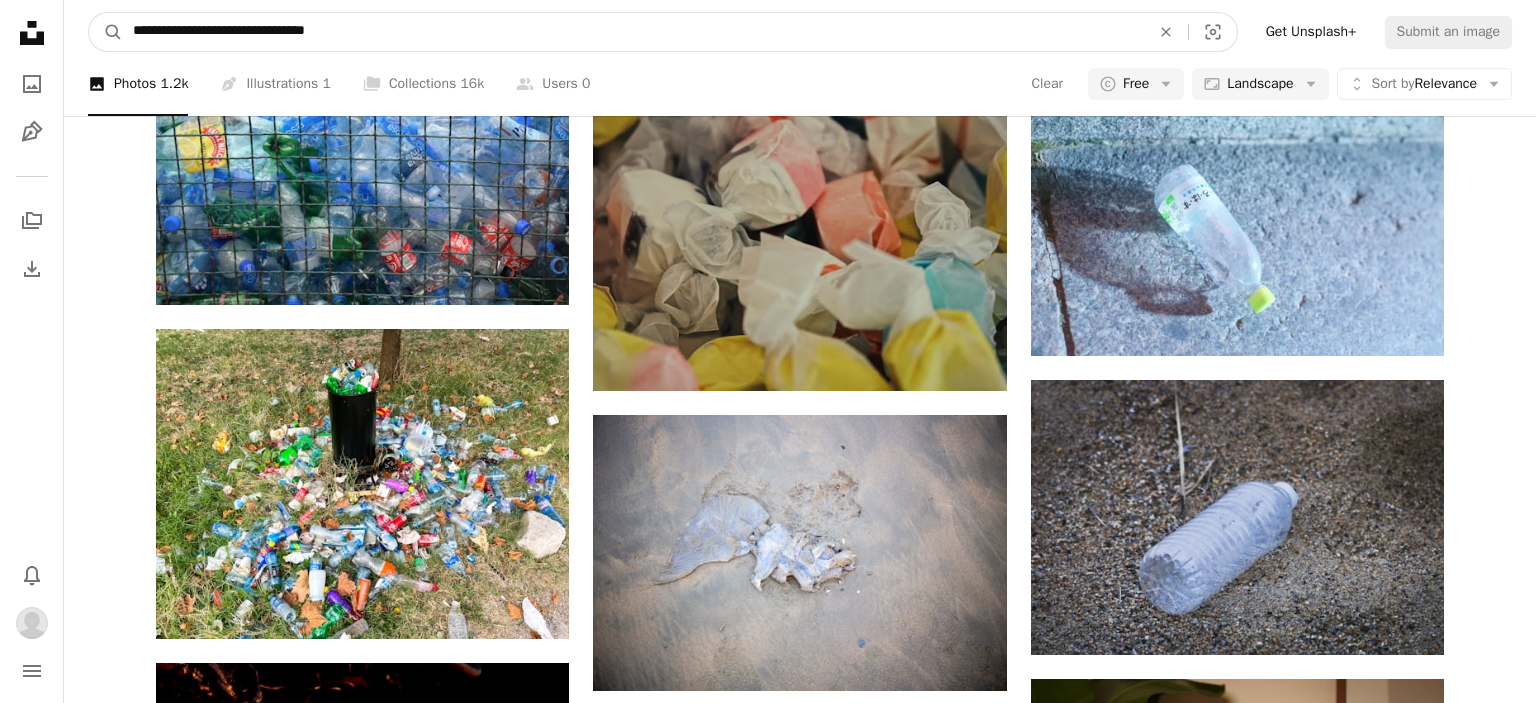 type on "**********" 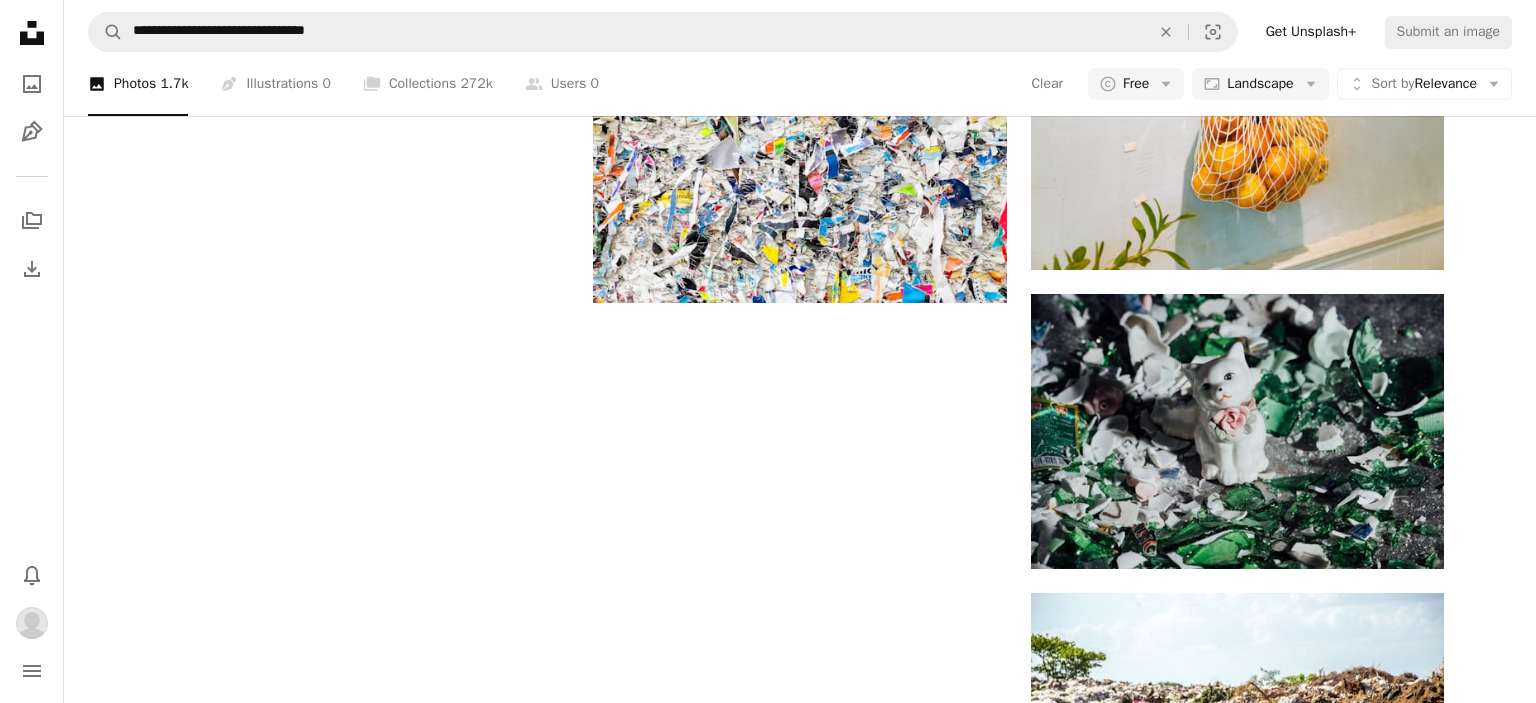 scroll, scrollTop: 2113, scrollLeft: 0, axis: vertical 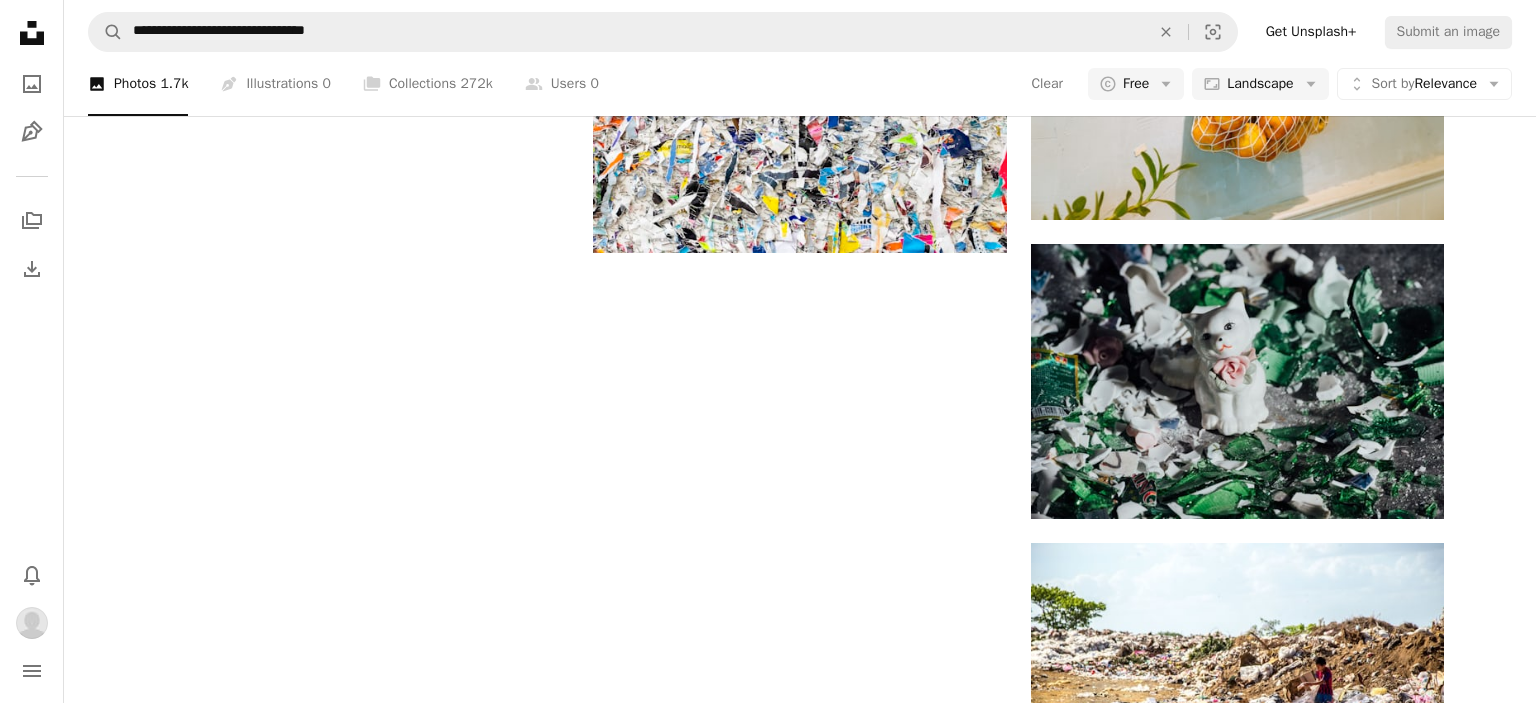 click on "Load more" at bounding box center (800, 1472) 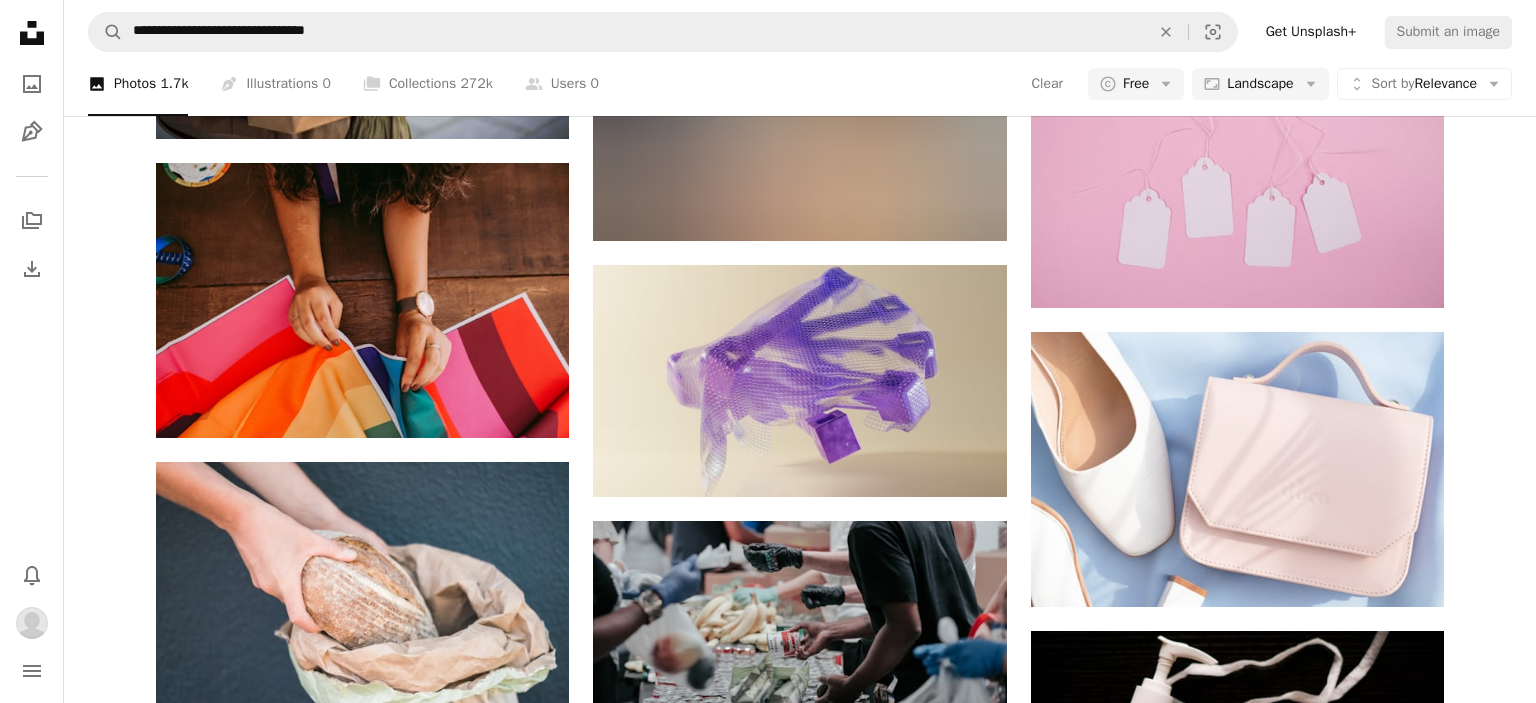scroll, scrollTop: 7076, scrollLeft: 0, axis: vertical 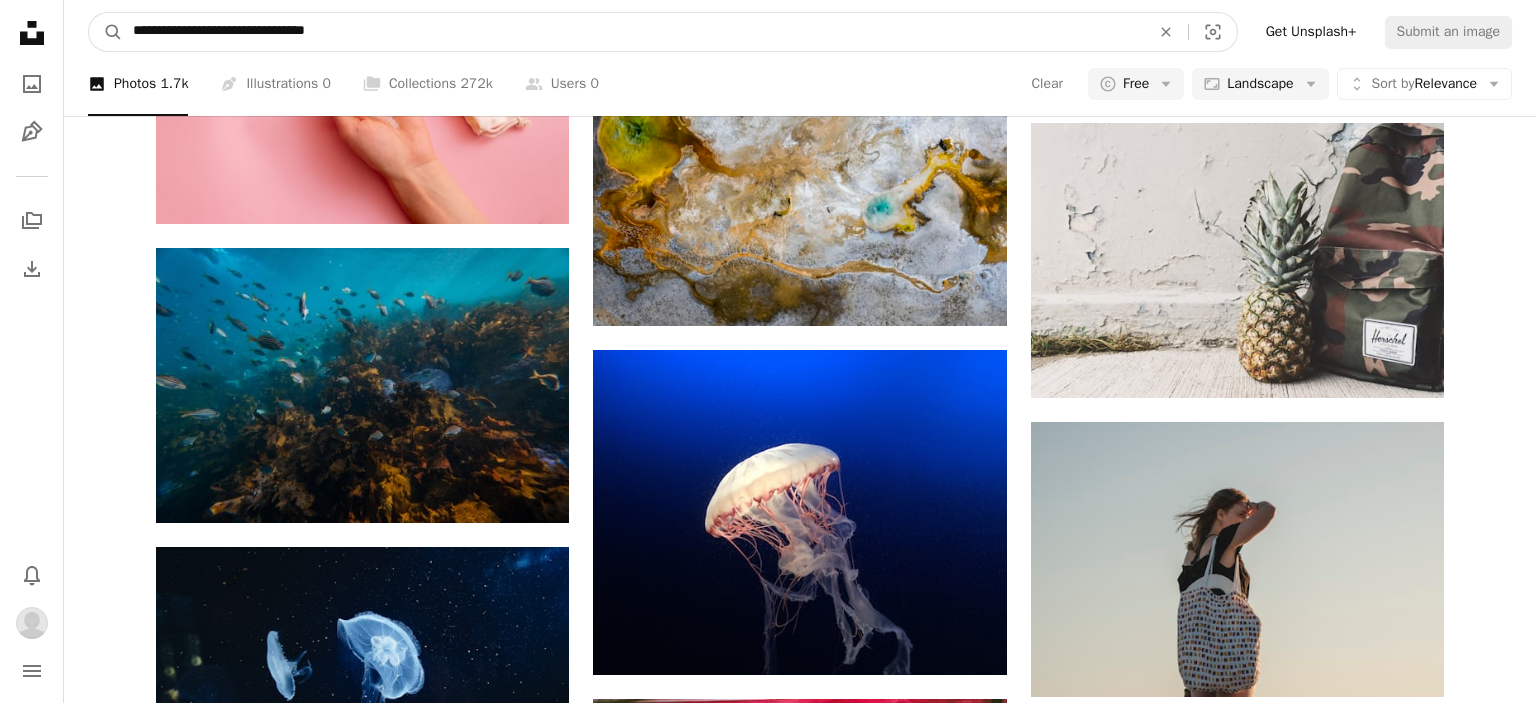 click on "**********" at bounding box center [633, 32] 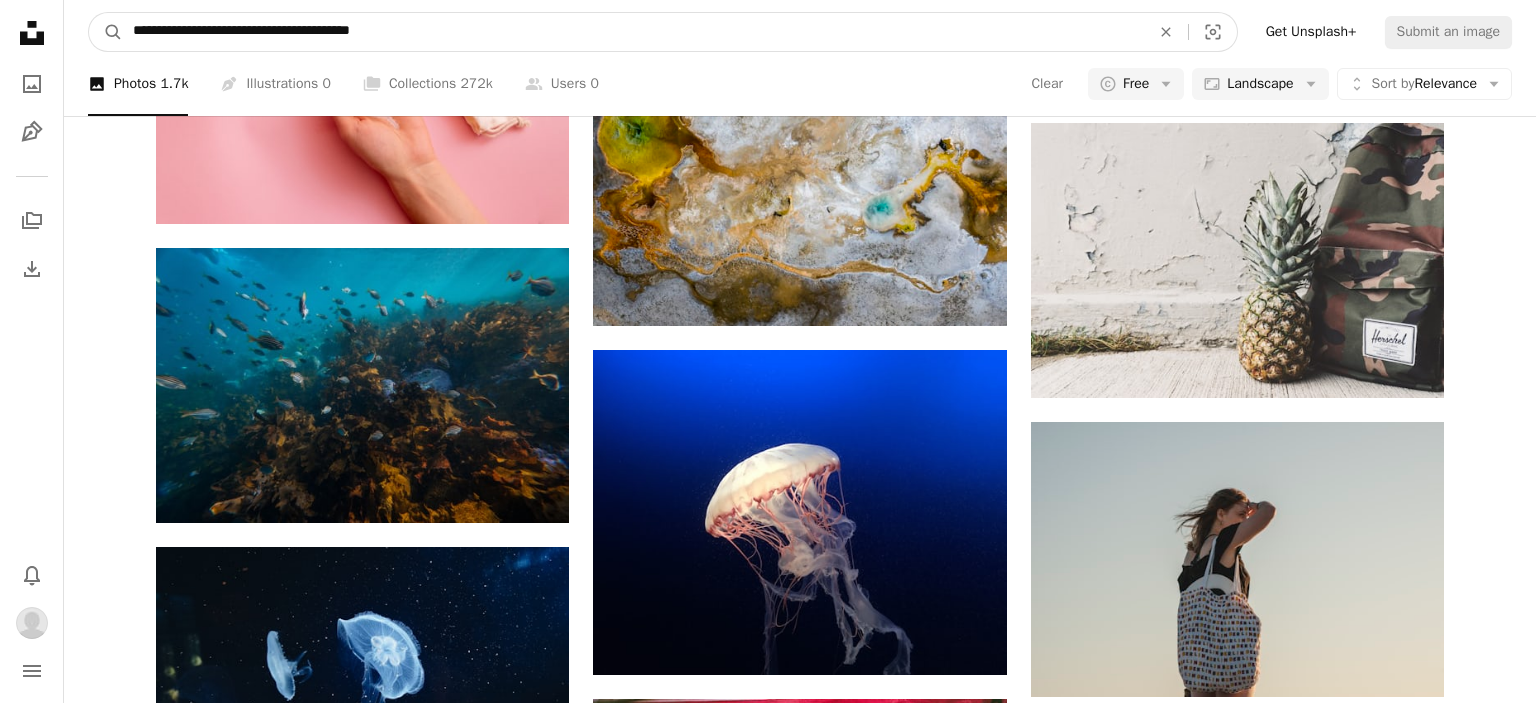 type on "**********" 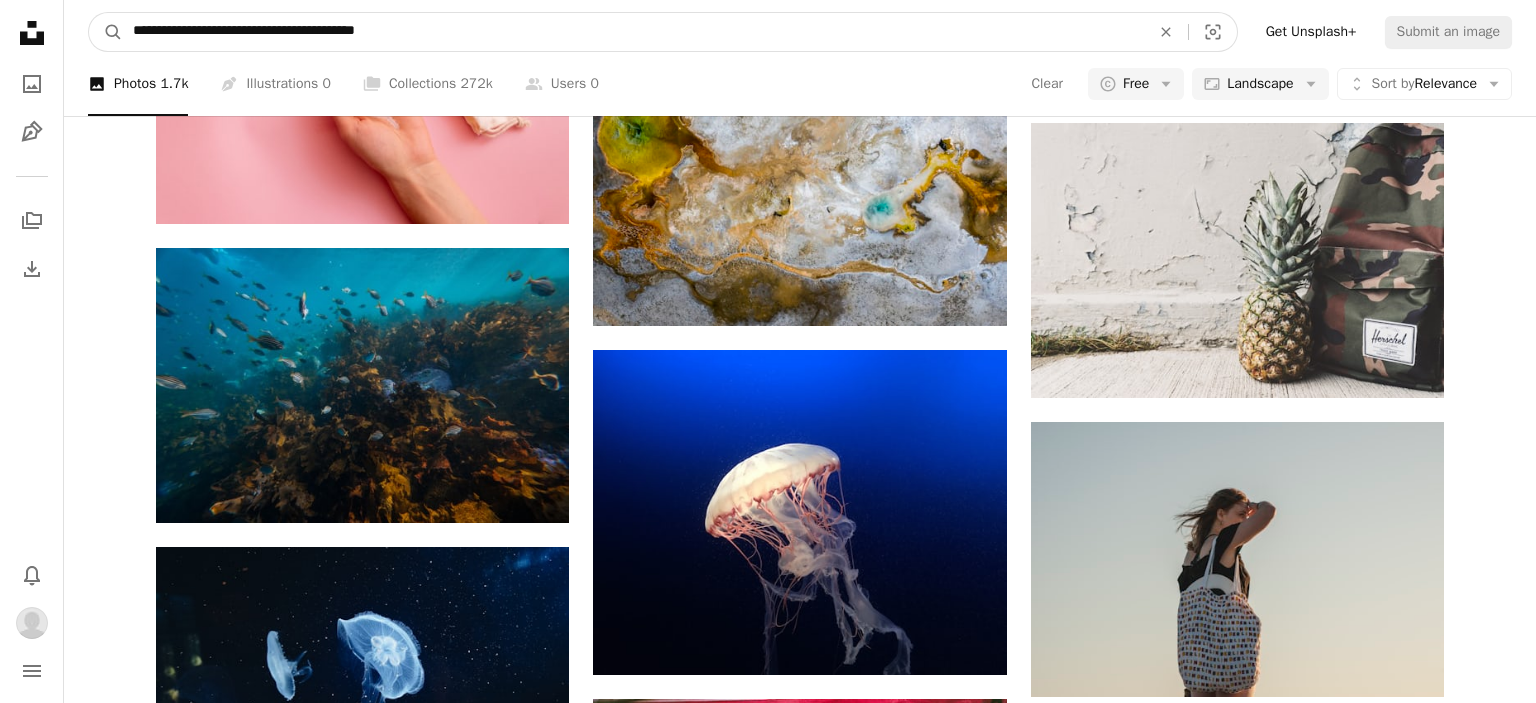 click on "A magnifying glass" at bounding box center (106, 32) 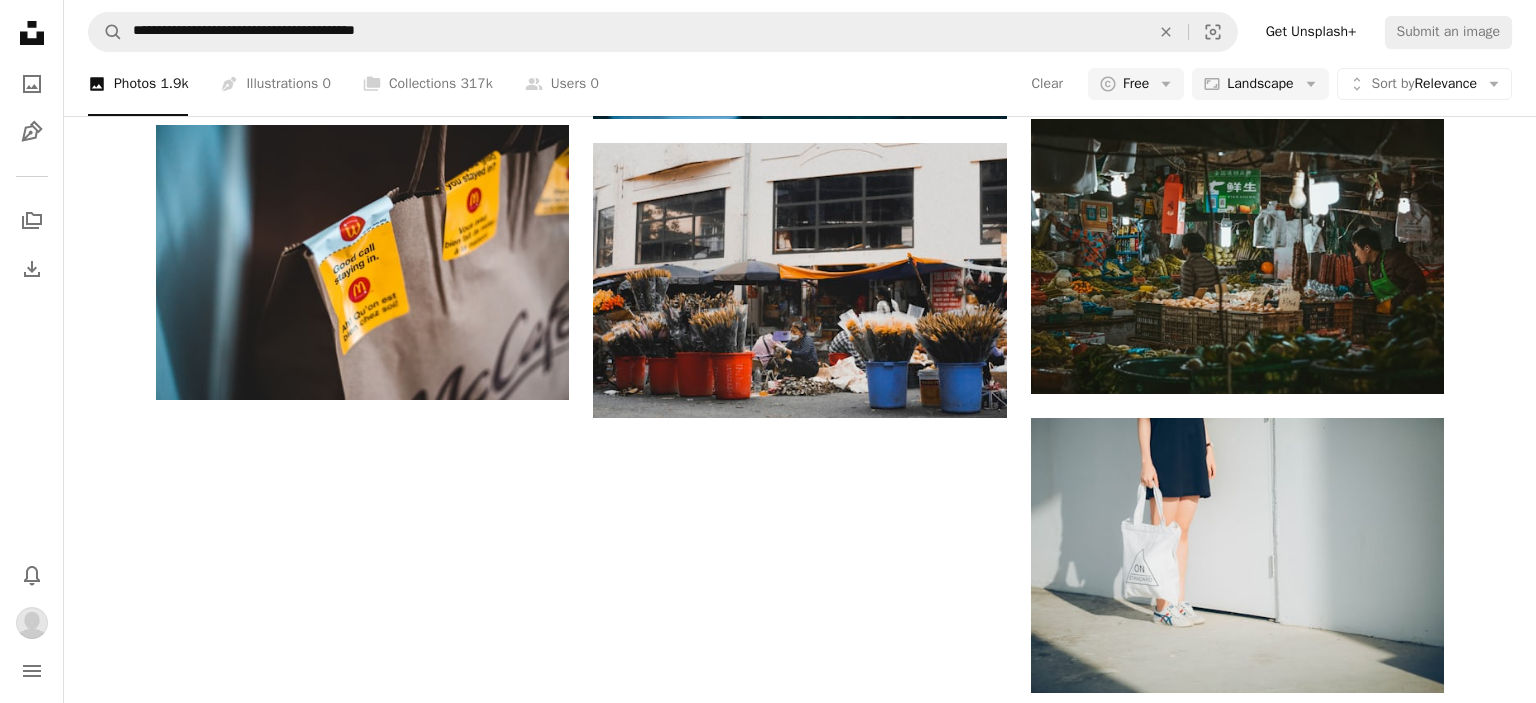 scroll, scrollTop: 2006, scrollLeft: 0, axis: vertical 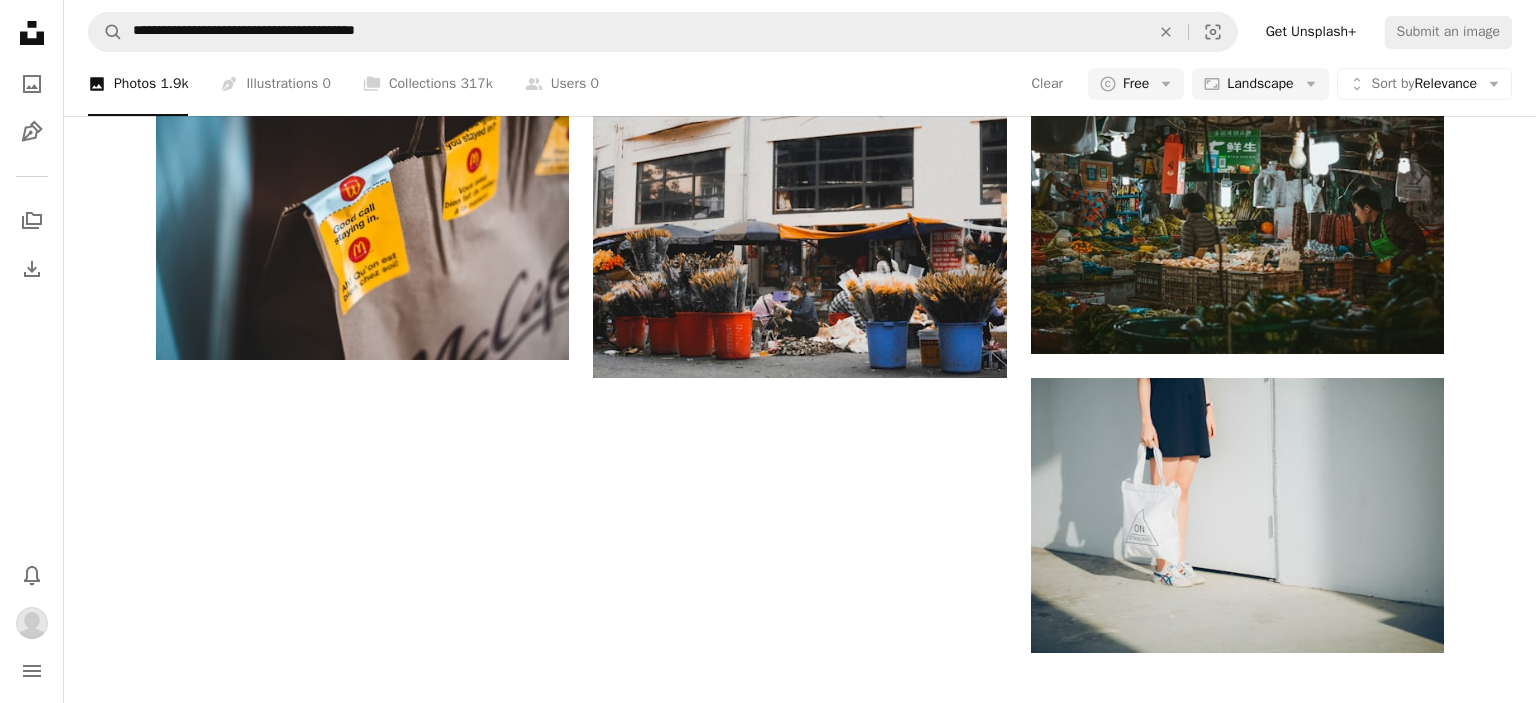 click on "Load more" at bounding box center (800, 1306) 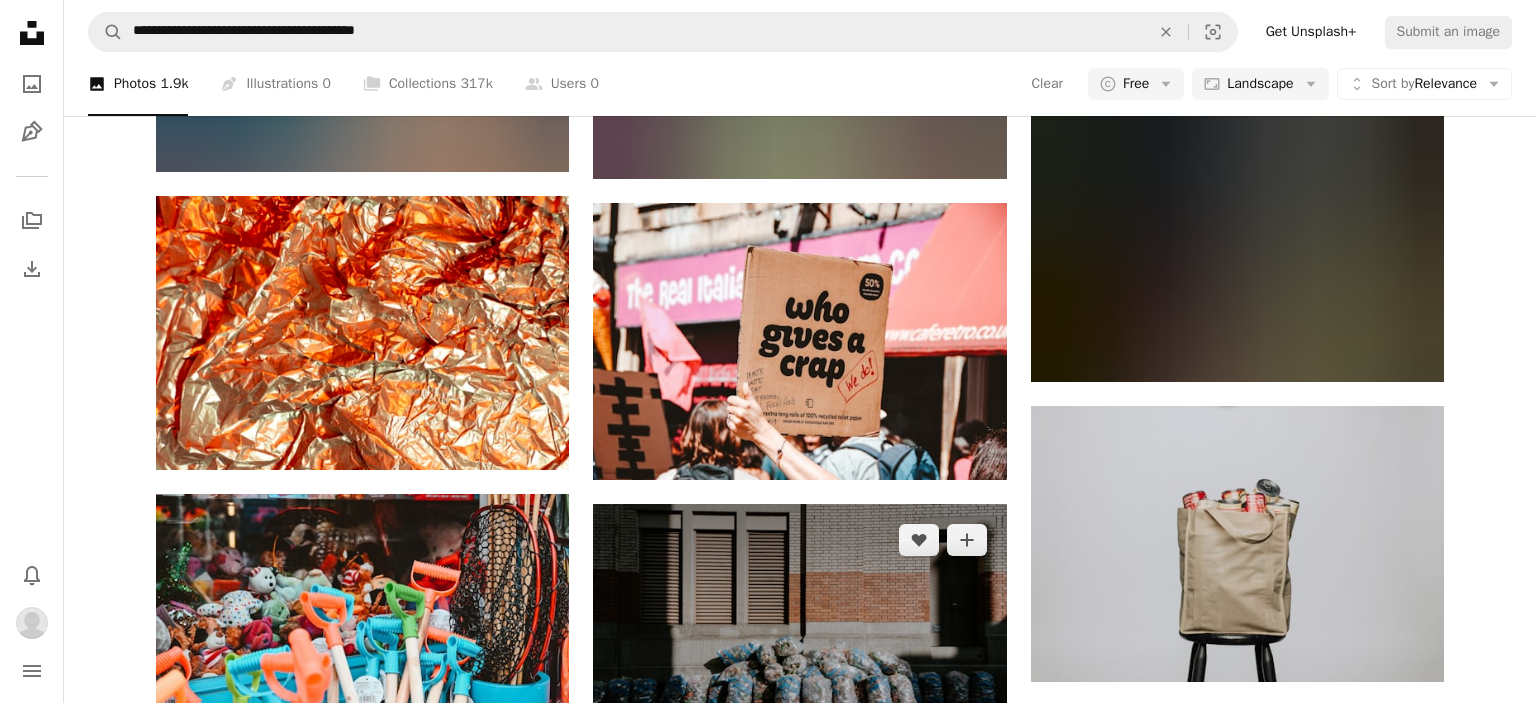 scroll, scrollTop: 10032, scrollLeft: 0, axis: vertical 